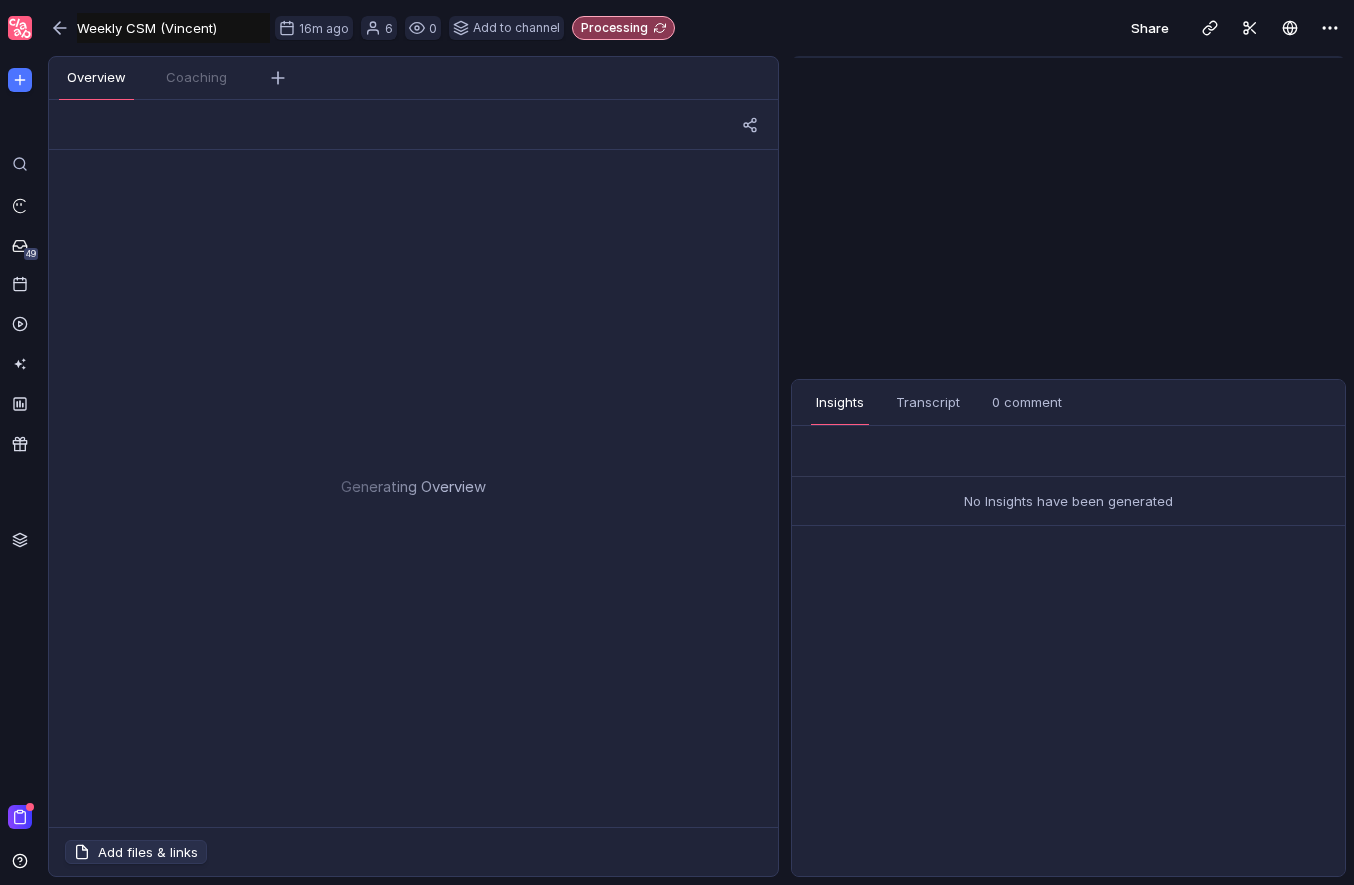 scroll, scrollTop: 0, scrollLeft: 0, axis: both 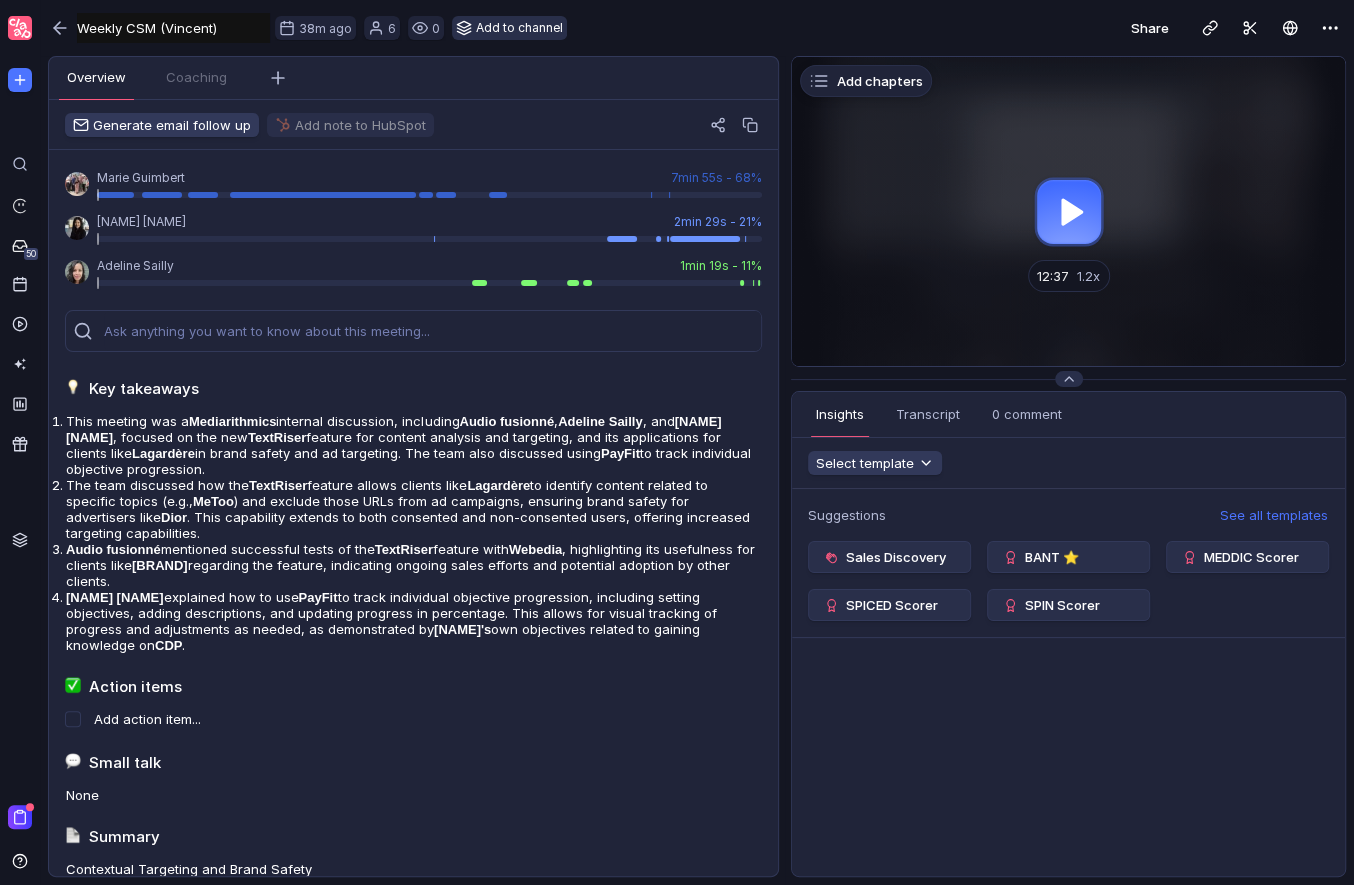 click on "Add to channel" at bounding box center [509, 28] 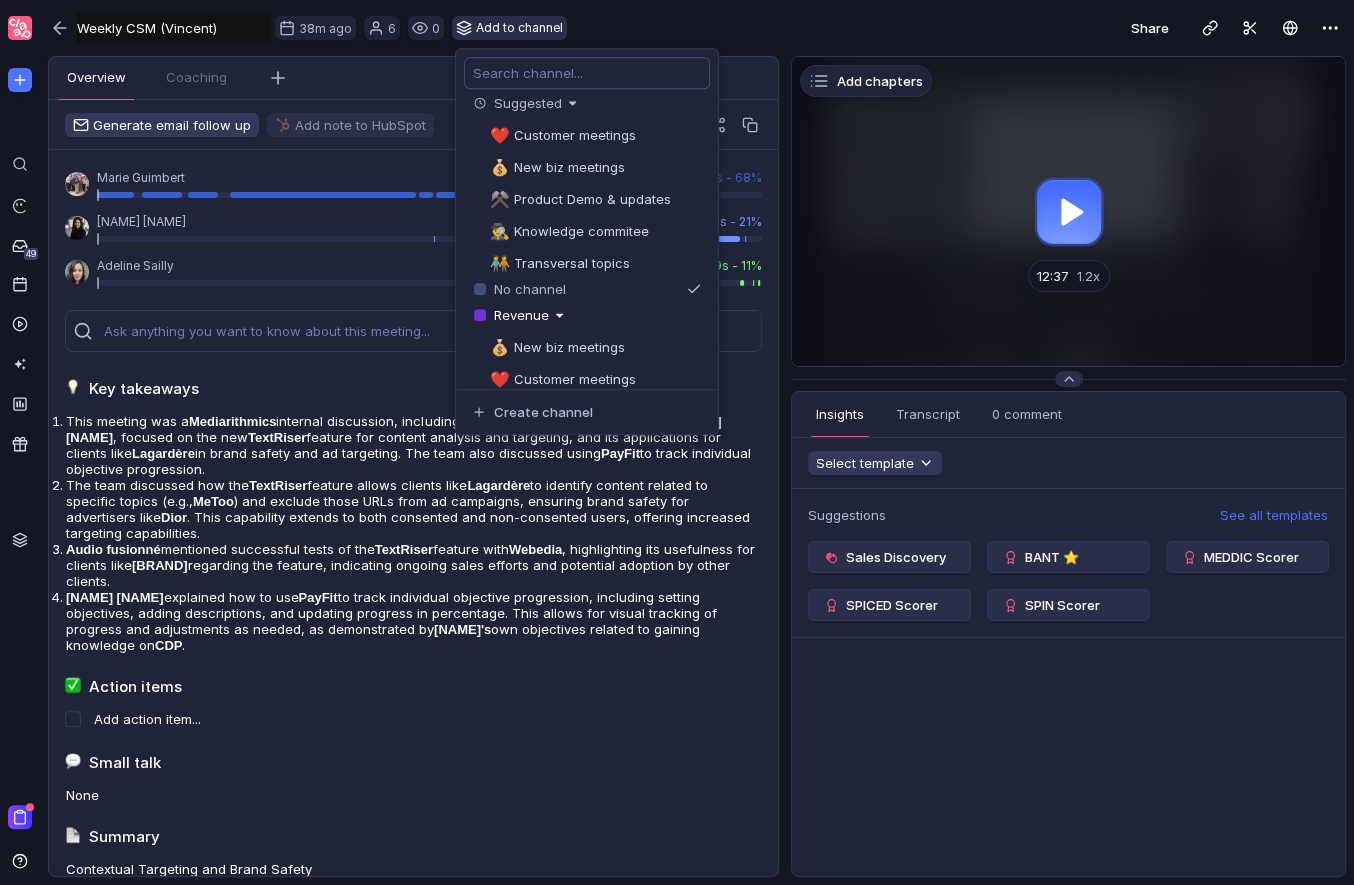 scroll, scrollTop: 0, scrollLeft: 0, axis: both 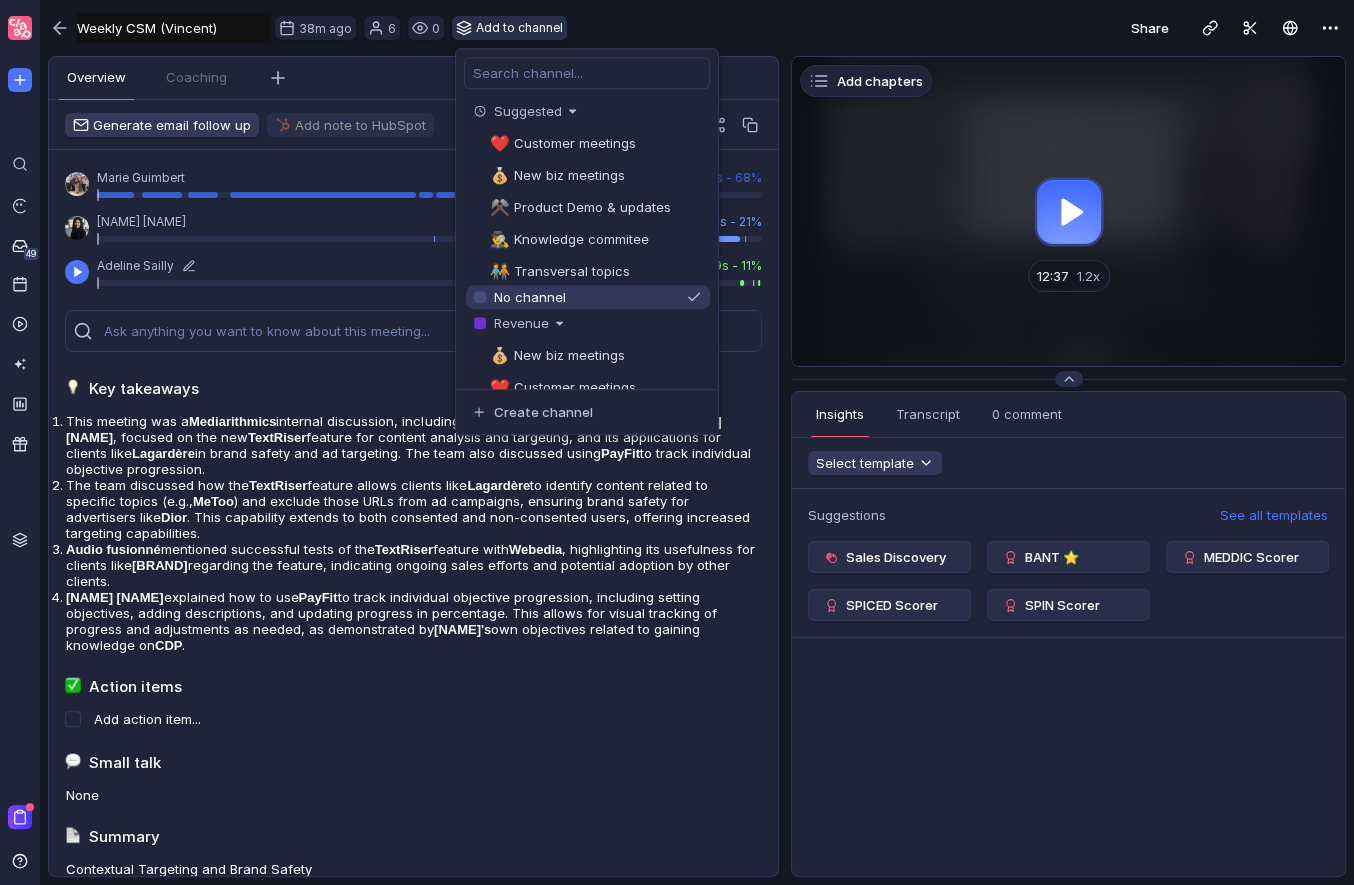 click at bounding box center (22, 25) 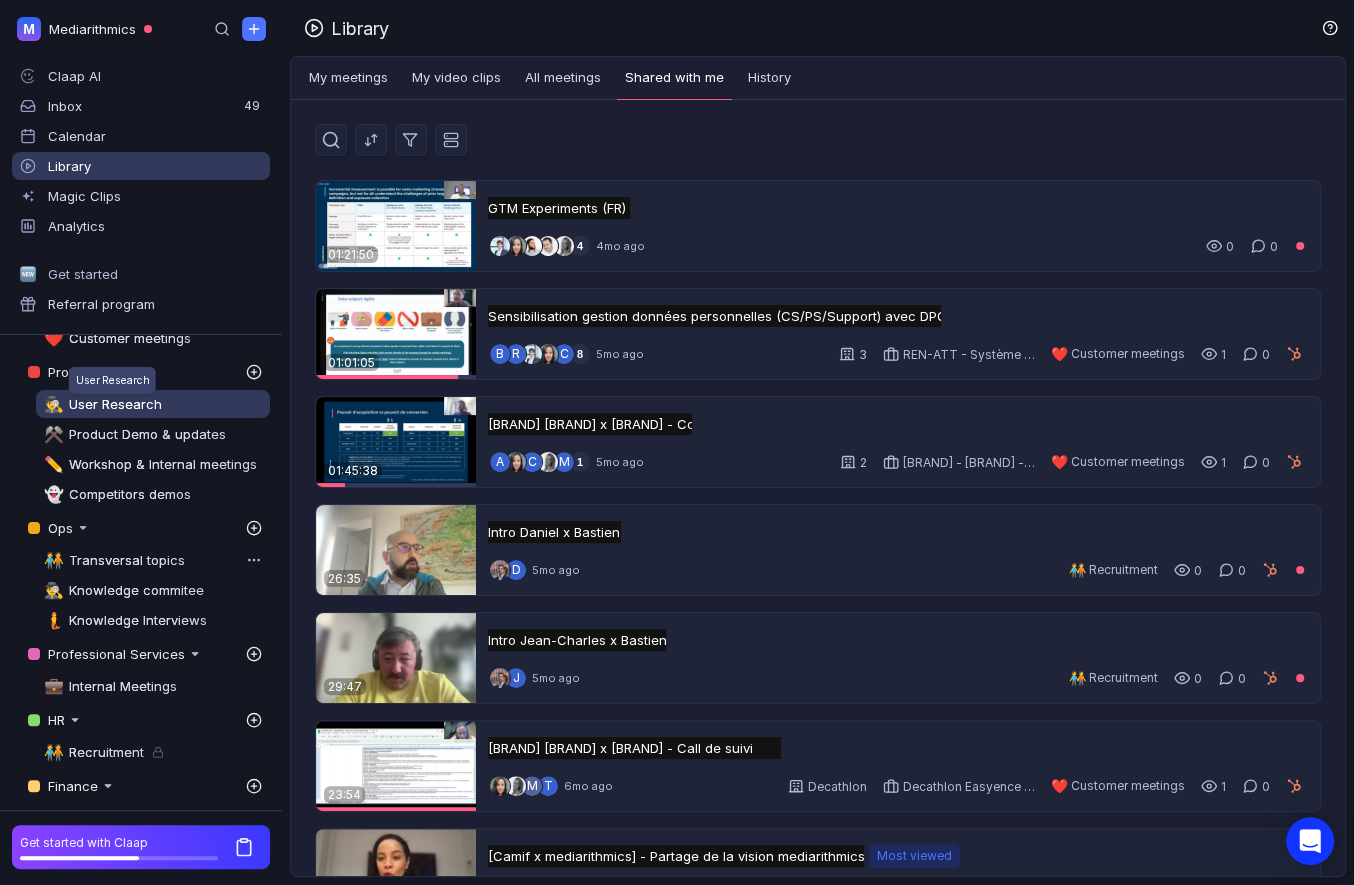 scroll, scrollTop: 163, scrollLeft: 0, axis: vertical 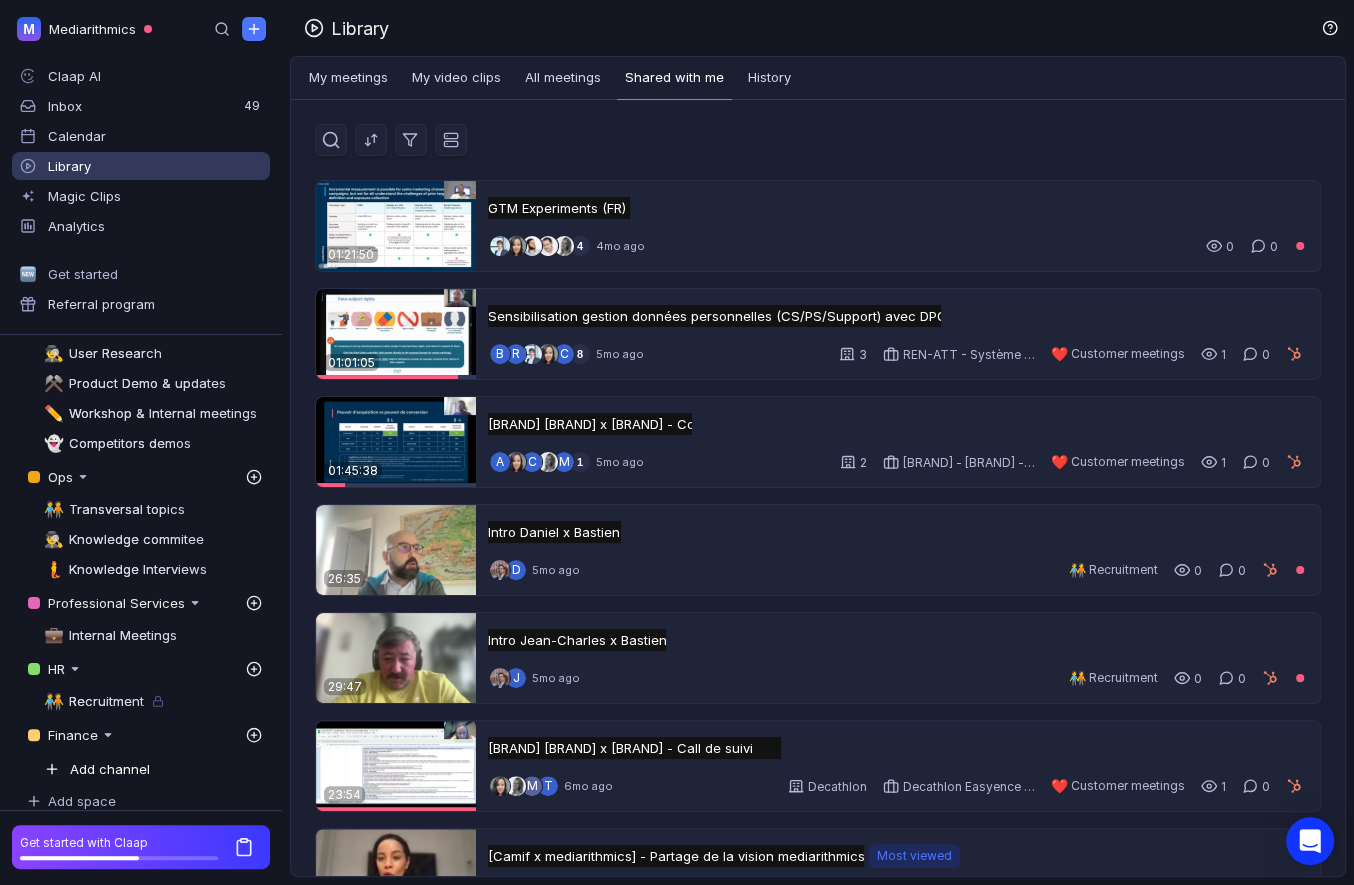 click on "Add channel" at bounding box center (110, 769) 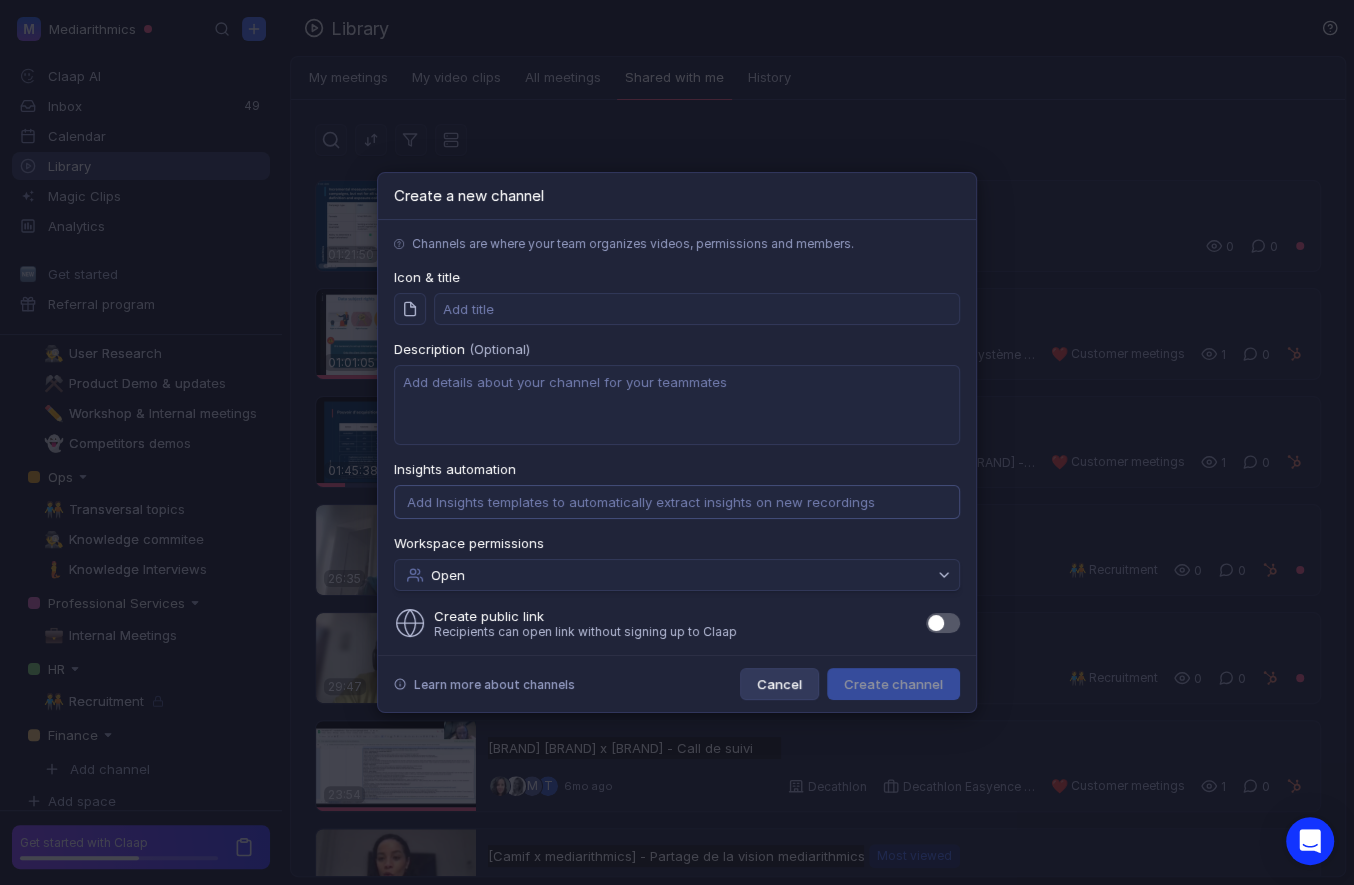 click on "Cancel" at bounding box center (779, 684) 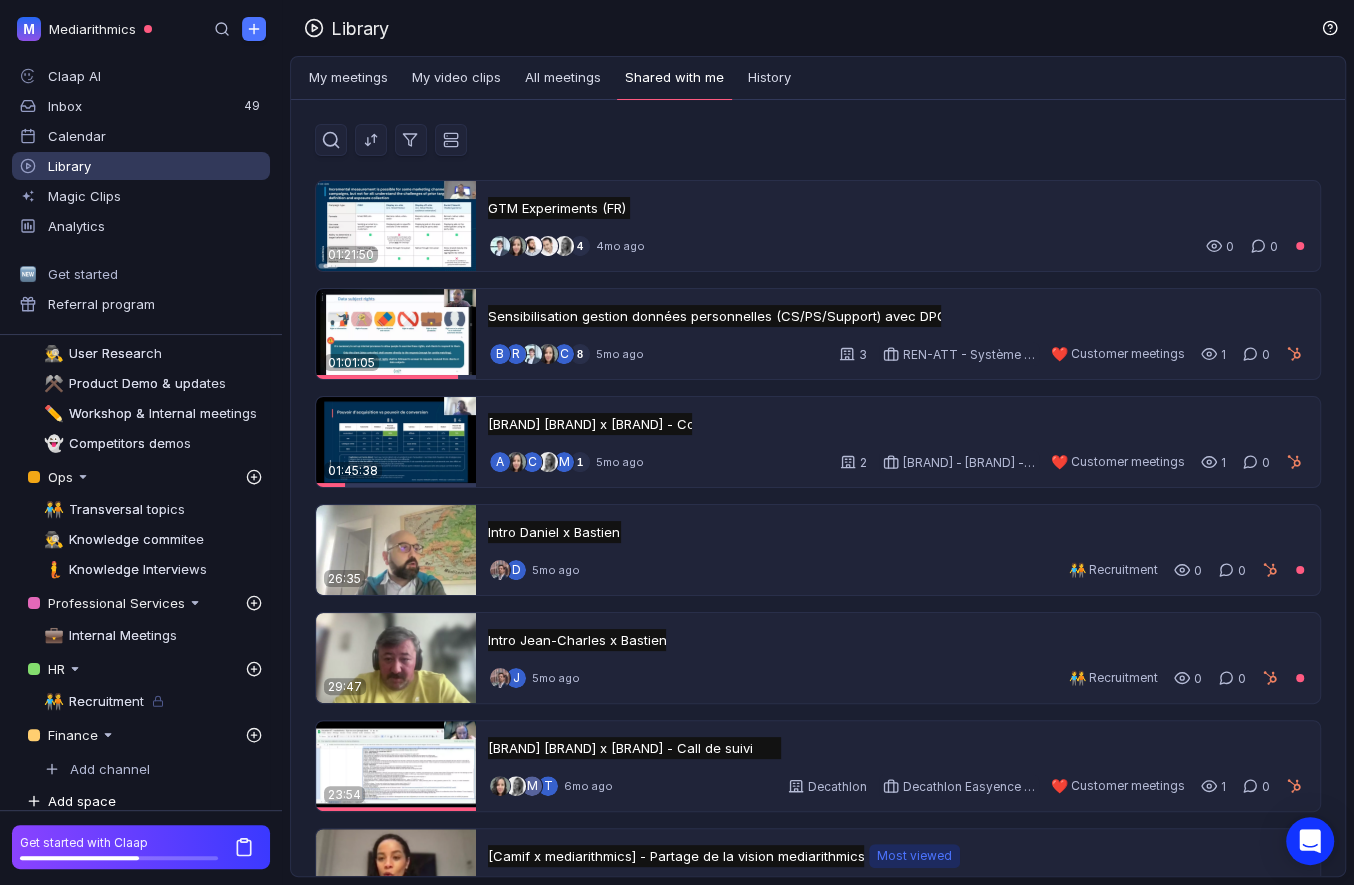 click on "Add space" at bounding box center [82, 801] 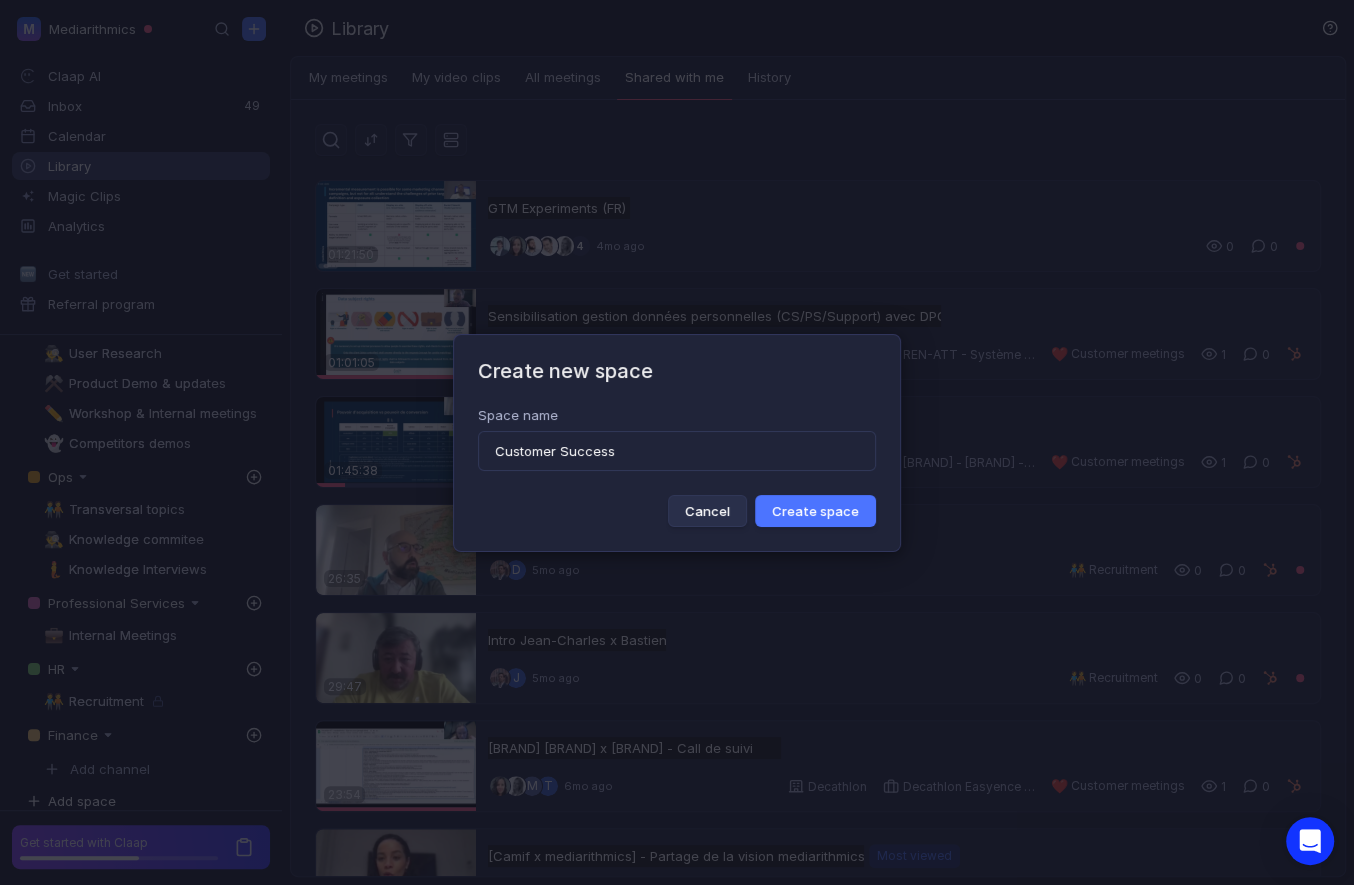 type on "Customer Success" 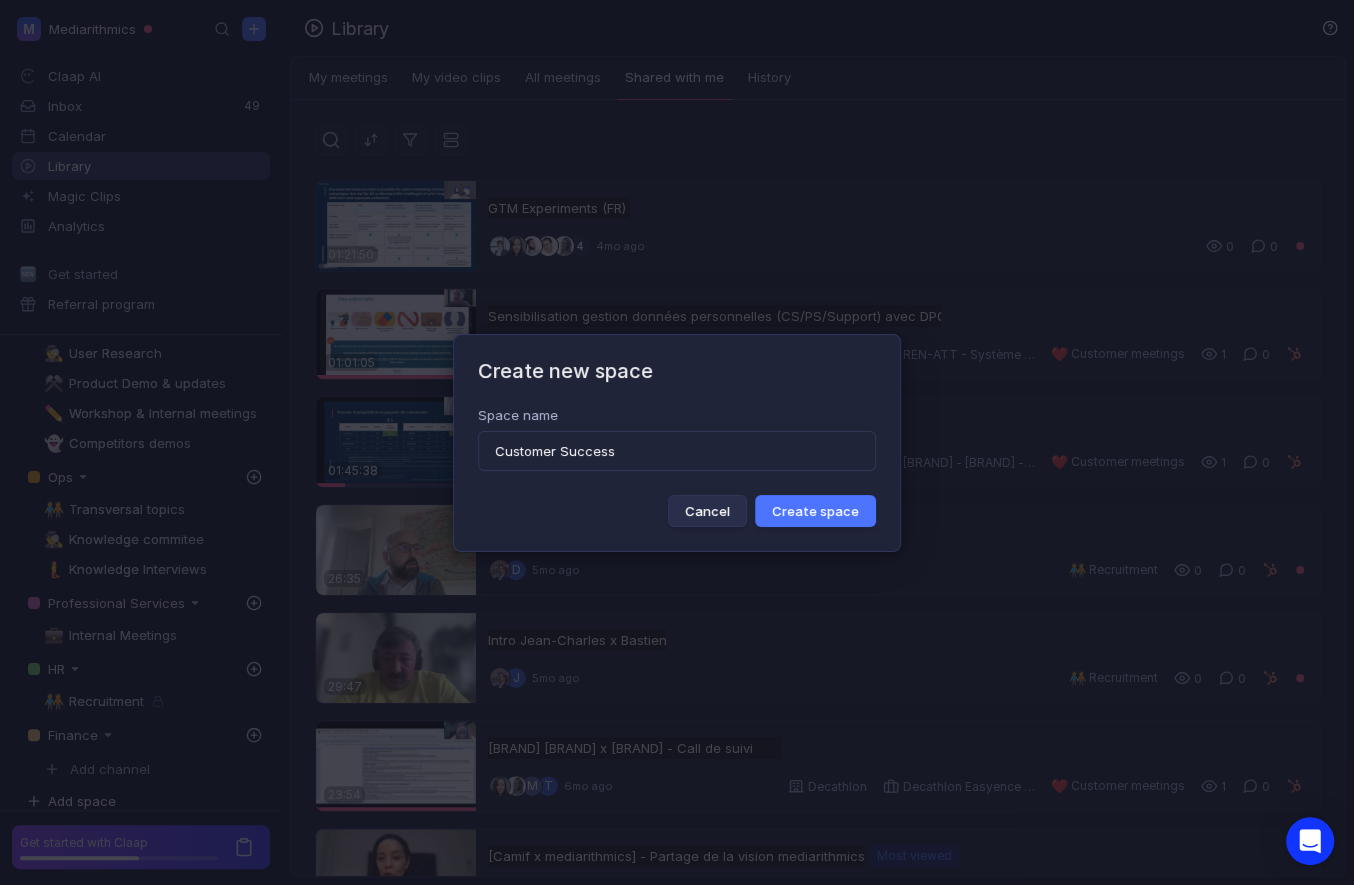 click on "Create space" at bounding box center [815, 511] 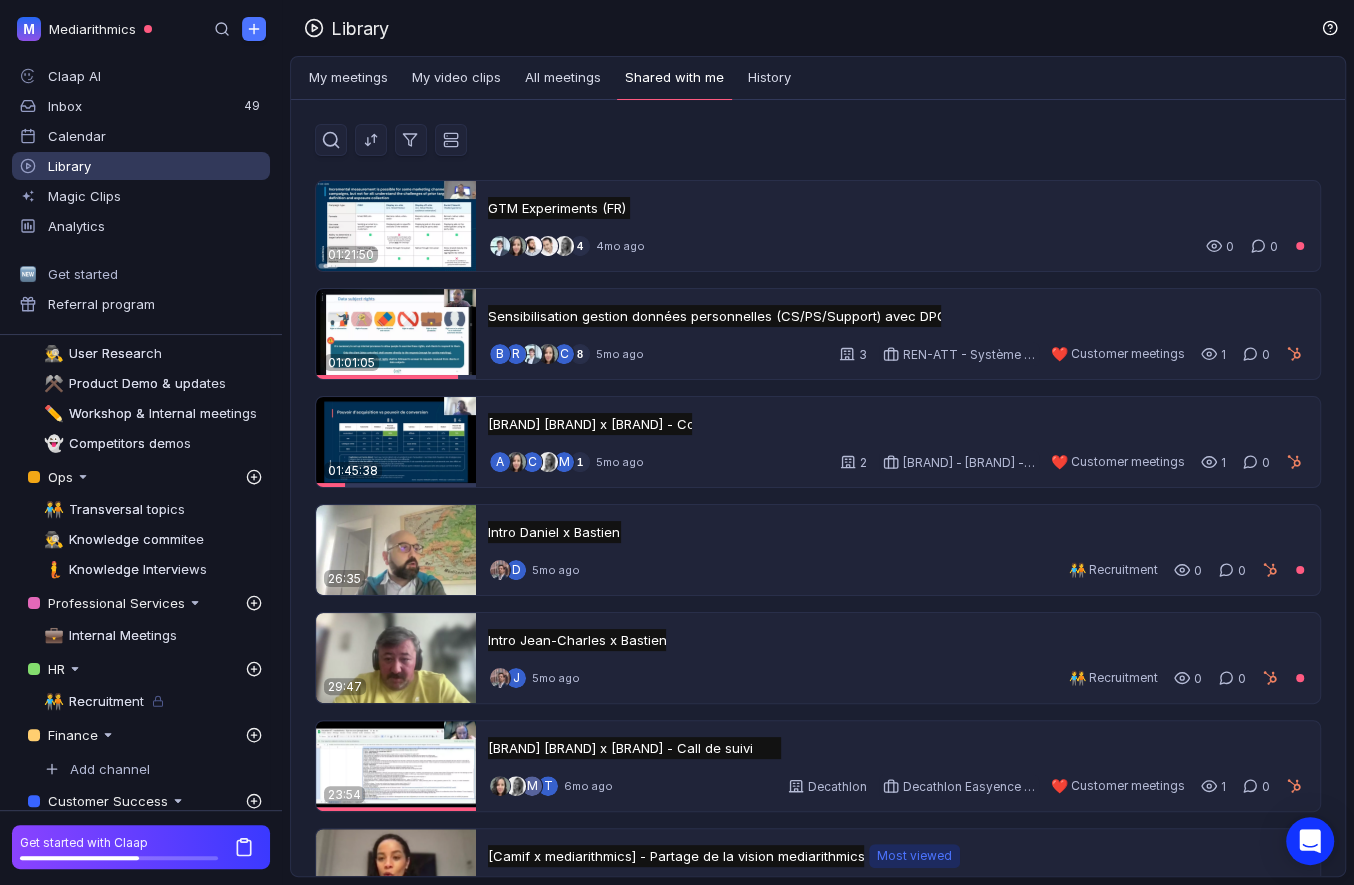 scroll, scrollTop: 229, scrollLeft: 0, axis: vertical 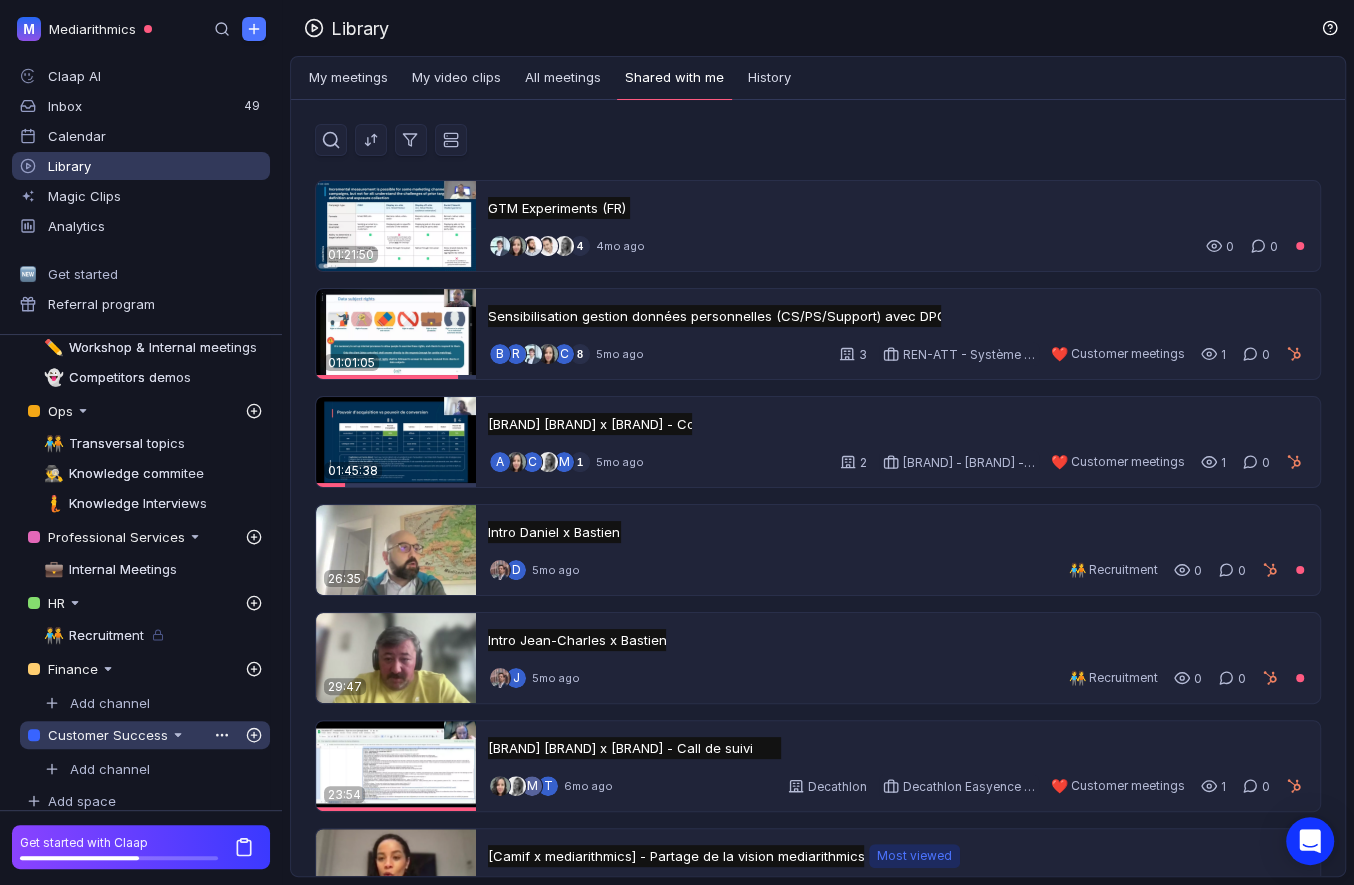 click at bounding box center [34, 735] 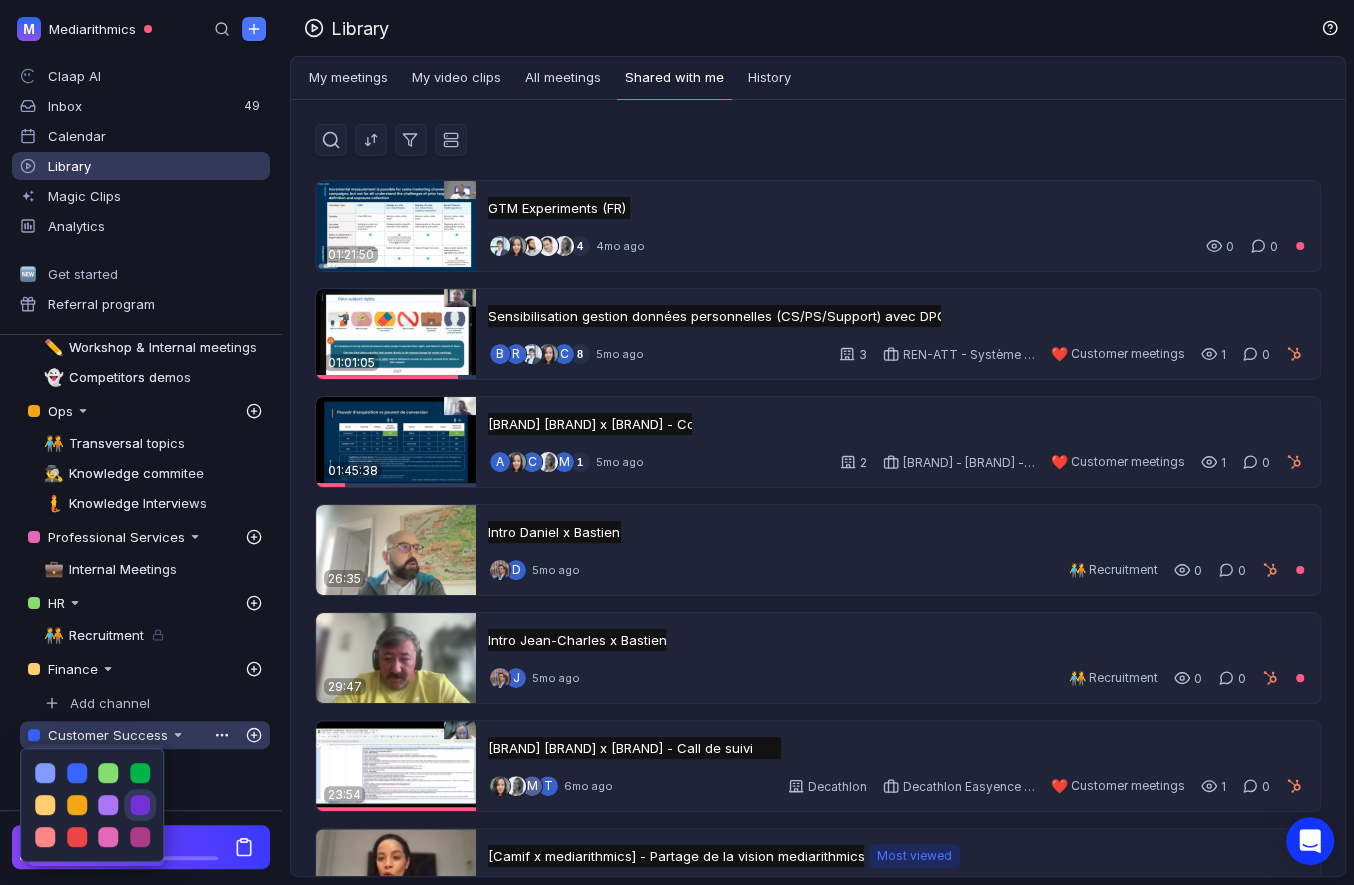 click at bounding box center (140, 805) 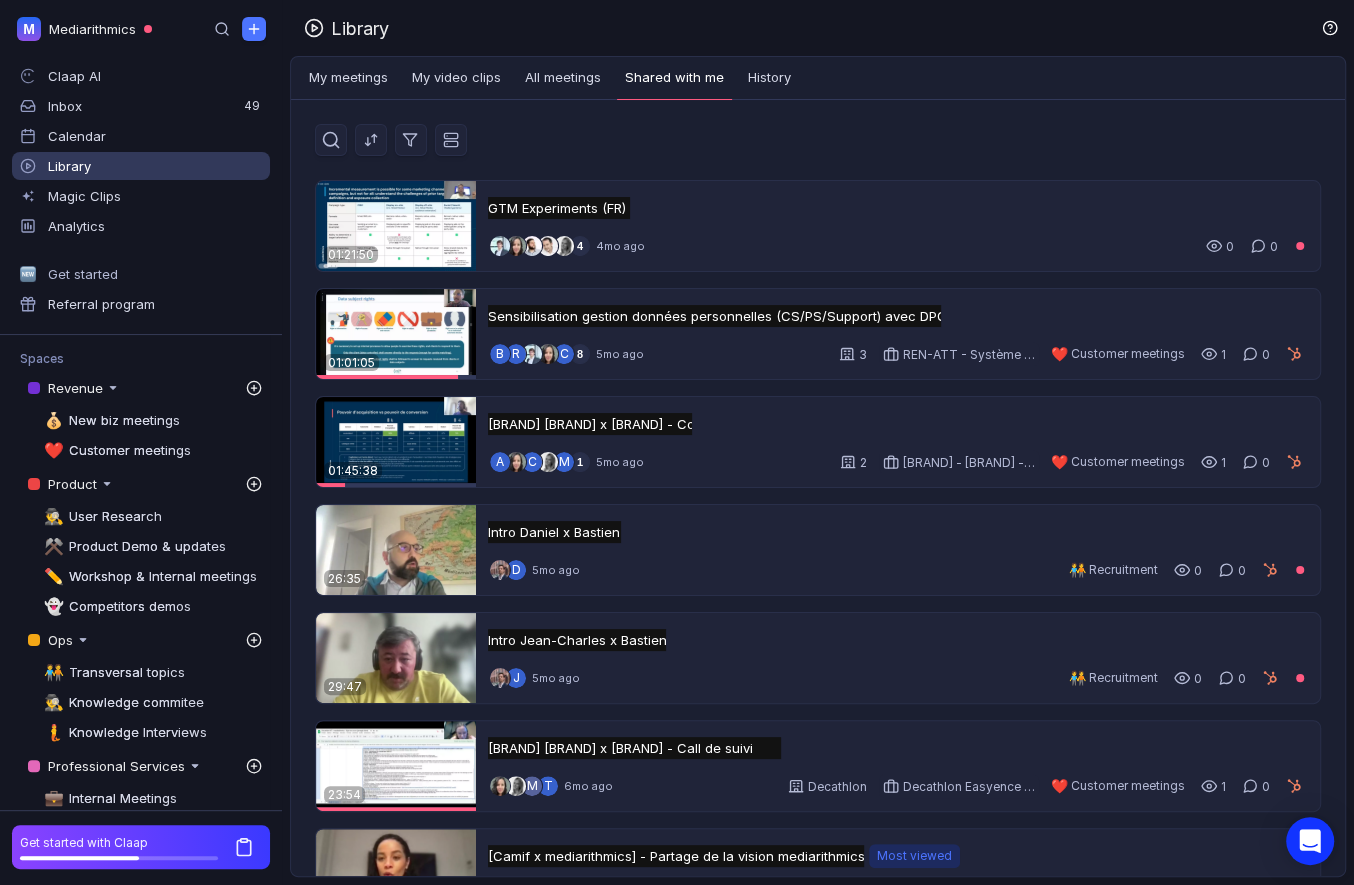scroll, scrollTop: 229, scrollLeft: 0, axis: vertical 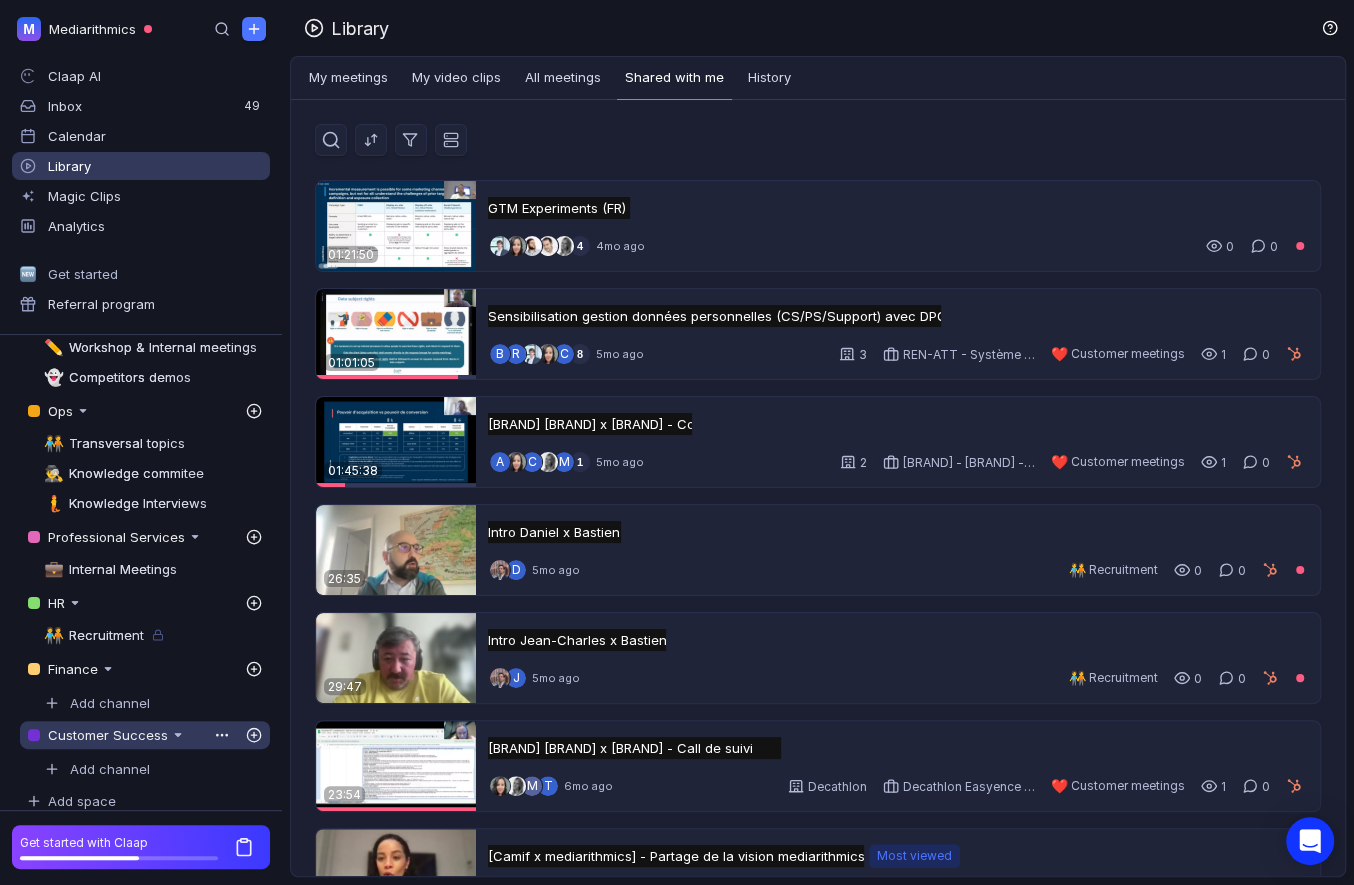click on "Customer Success" at bounding box center [75, 159] 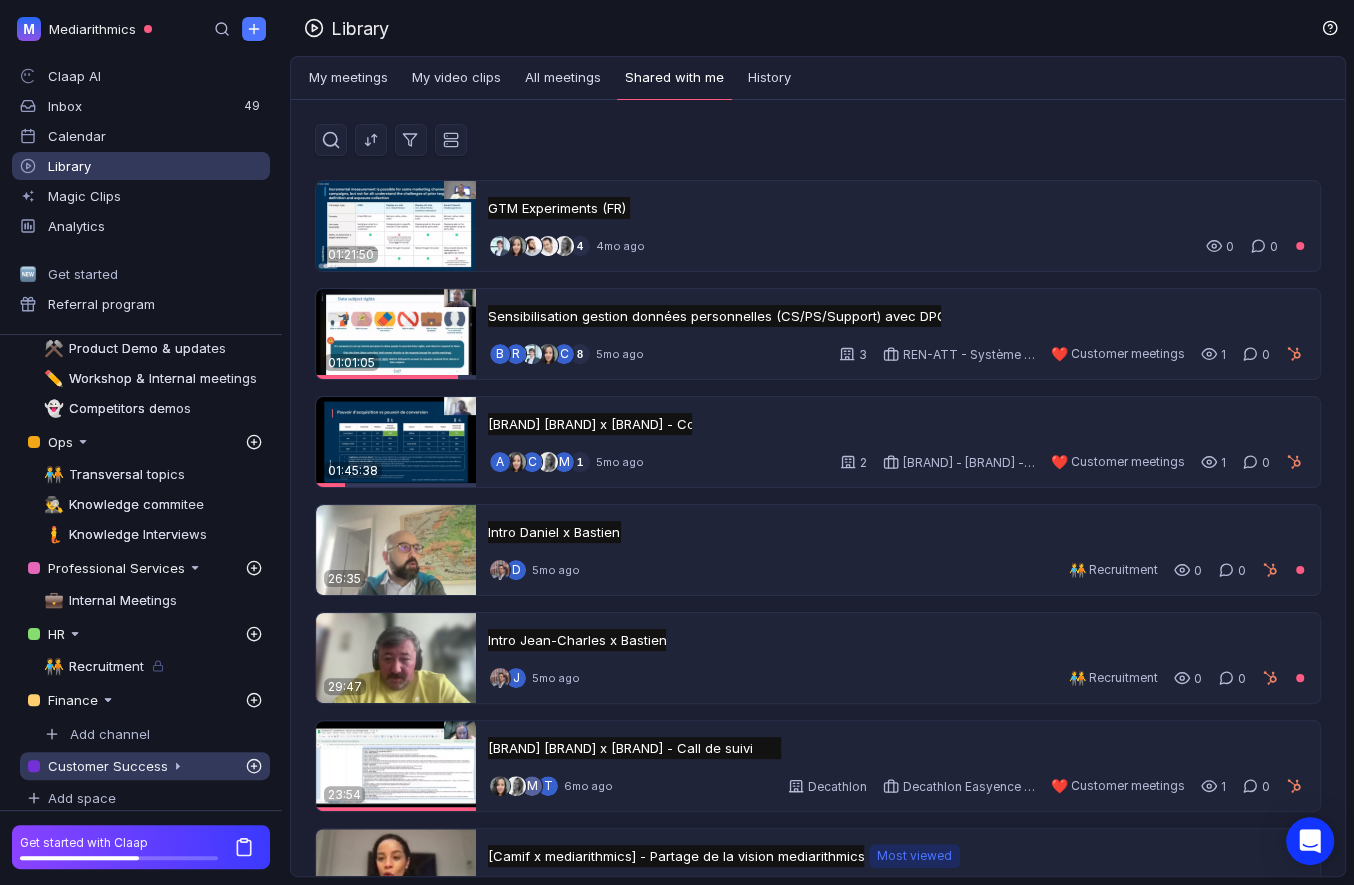 scroll, scrollTop: 195, scrollLeft: 0, axis: vertical 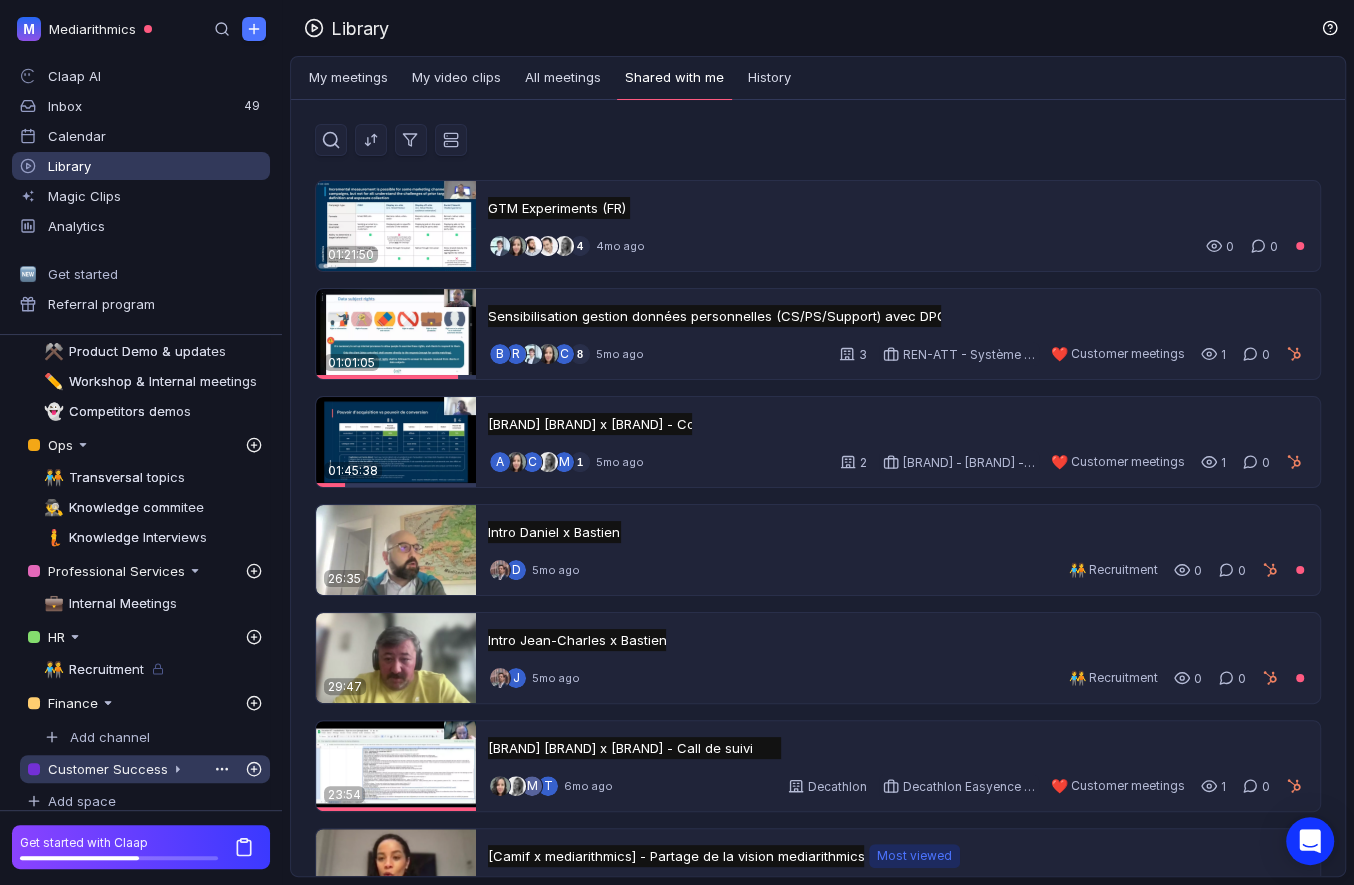 click at bounding box center (34, 769) 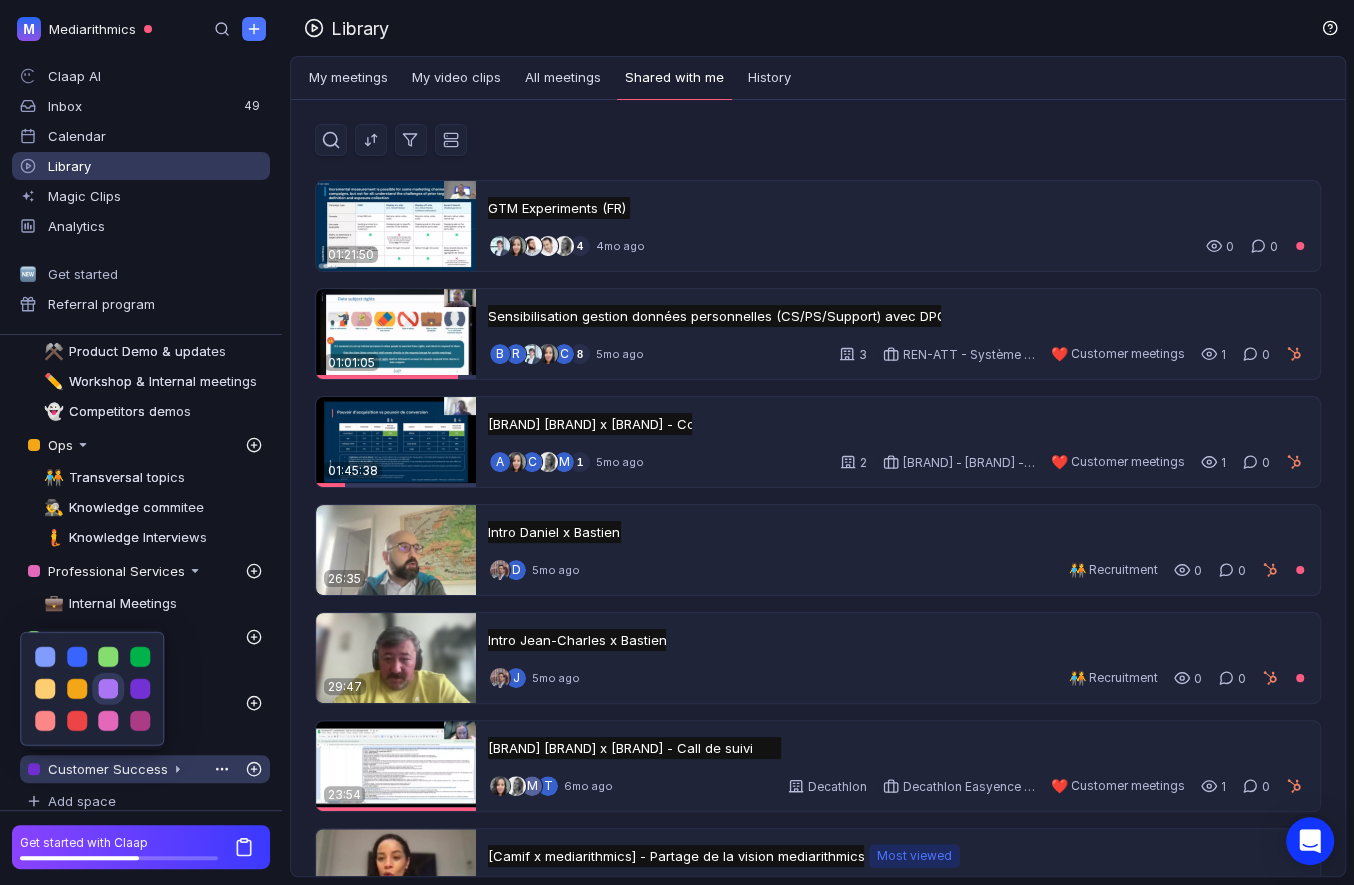 click at bounding box center [108, 689] 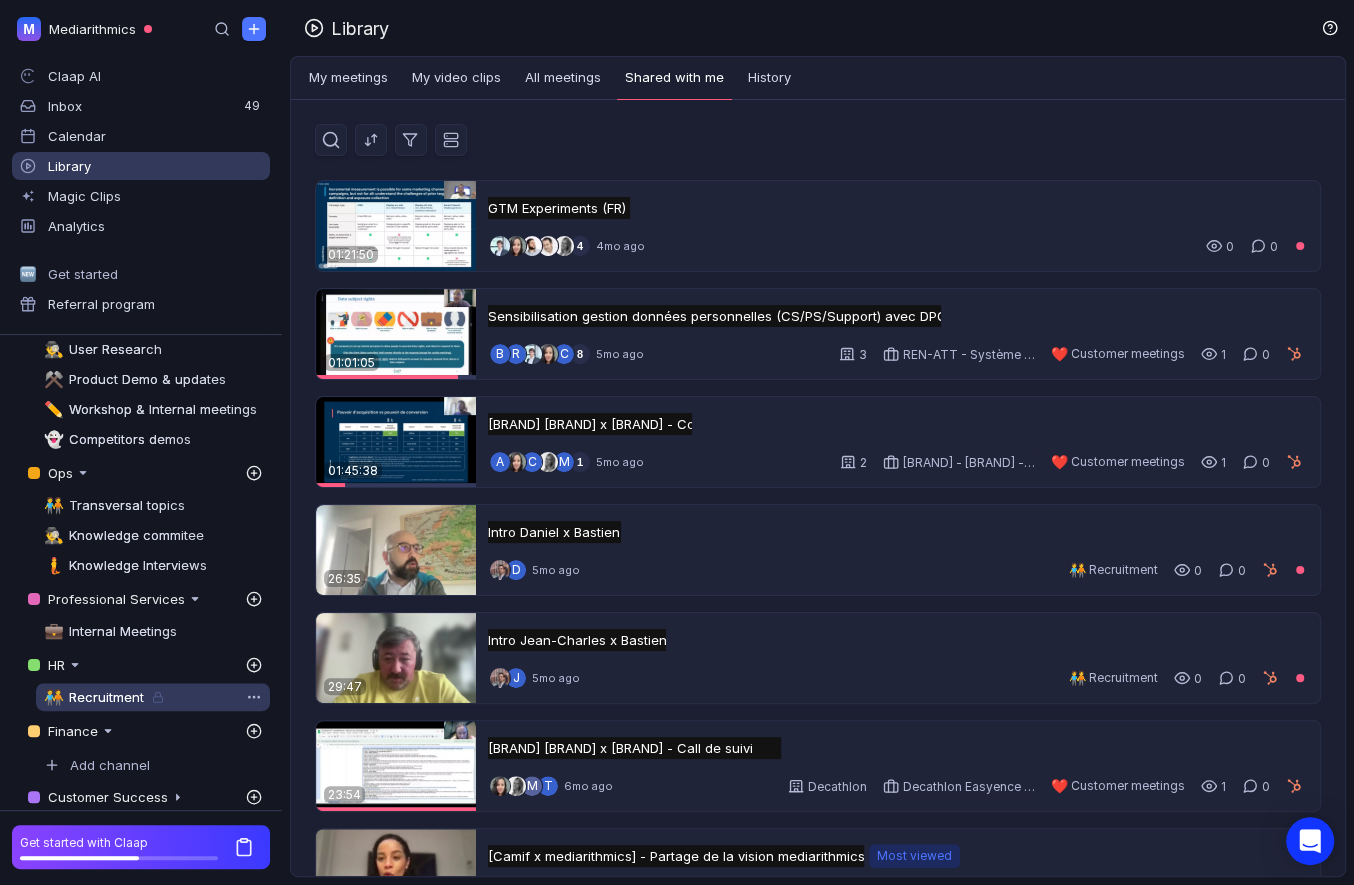 scroll, scrollTop: 195, scrollLeft: 0, axis: vertical 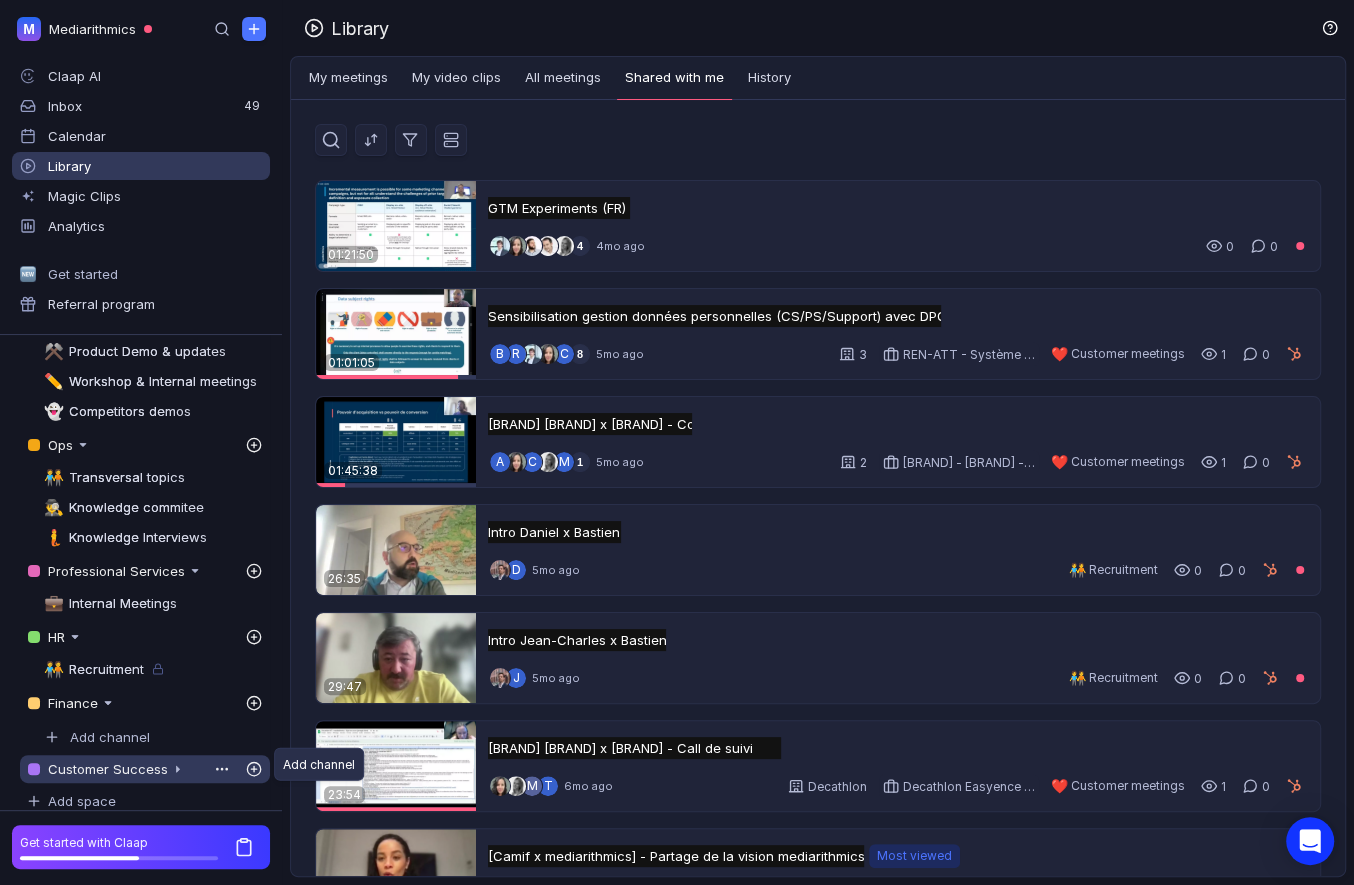 click at bounding box center [254, 769] 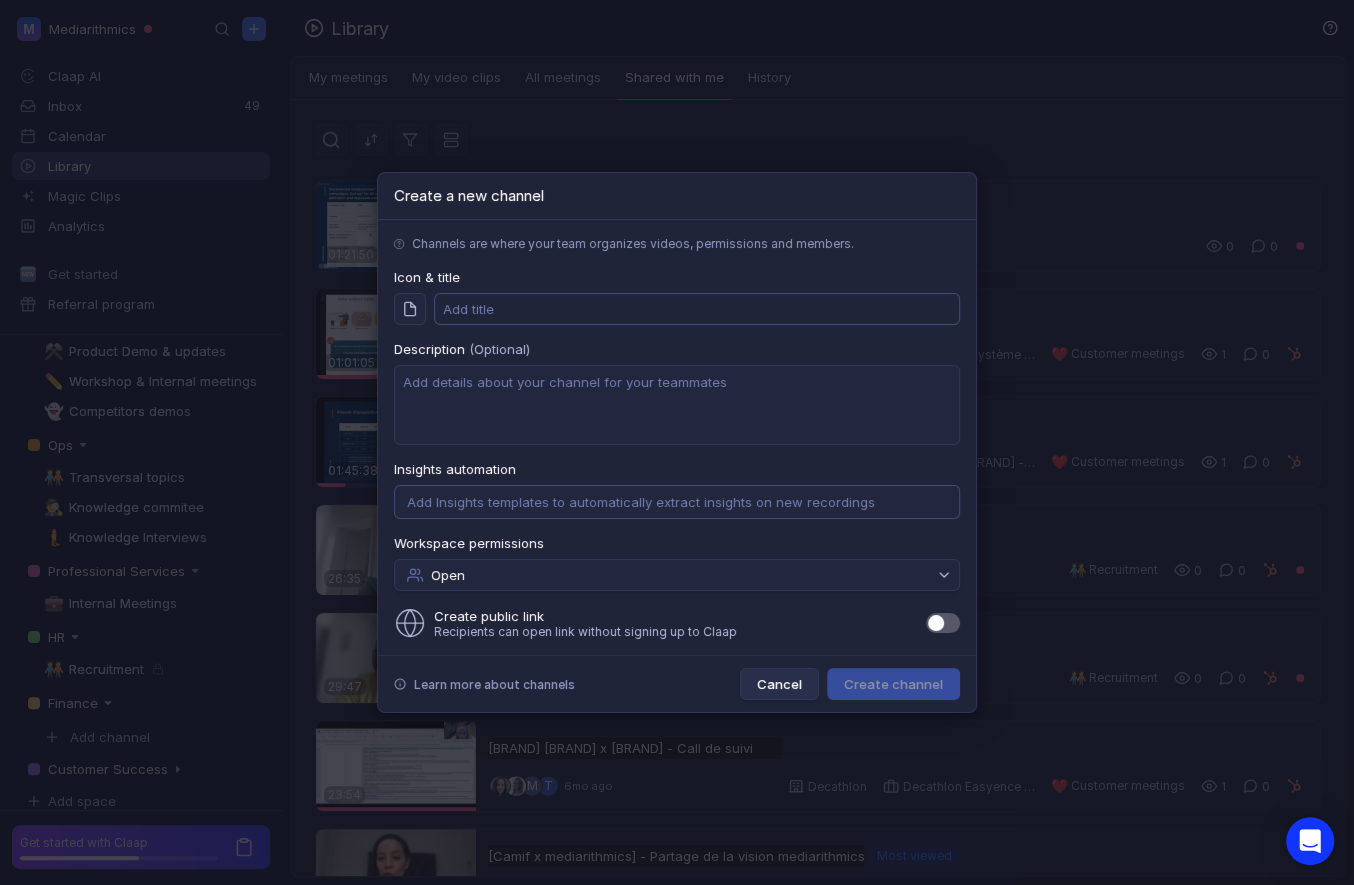 click on "Icon & title" at bounding box center (697, 309) 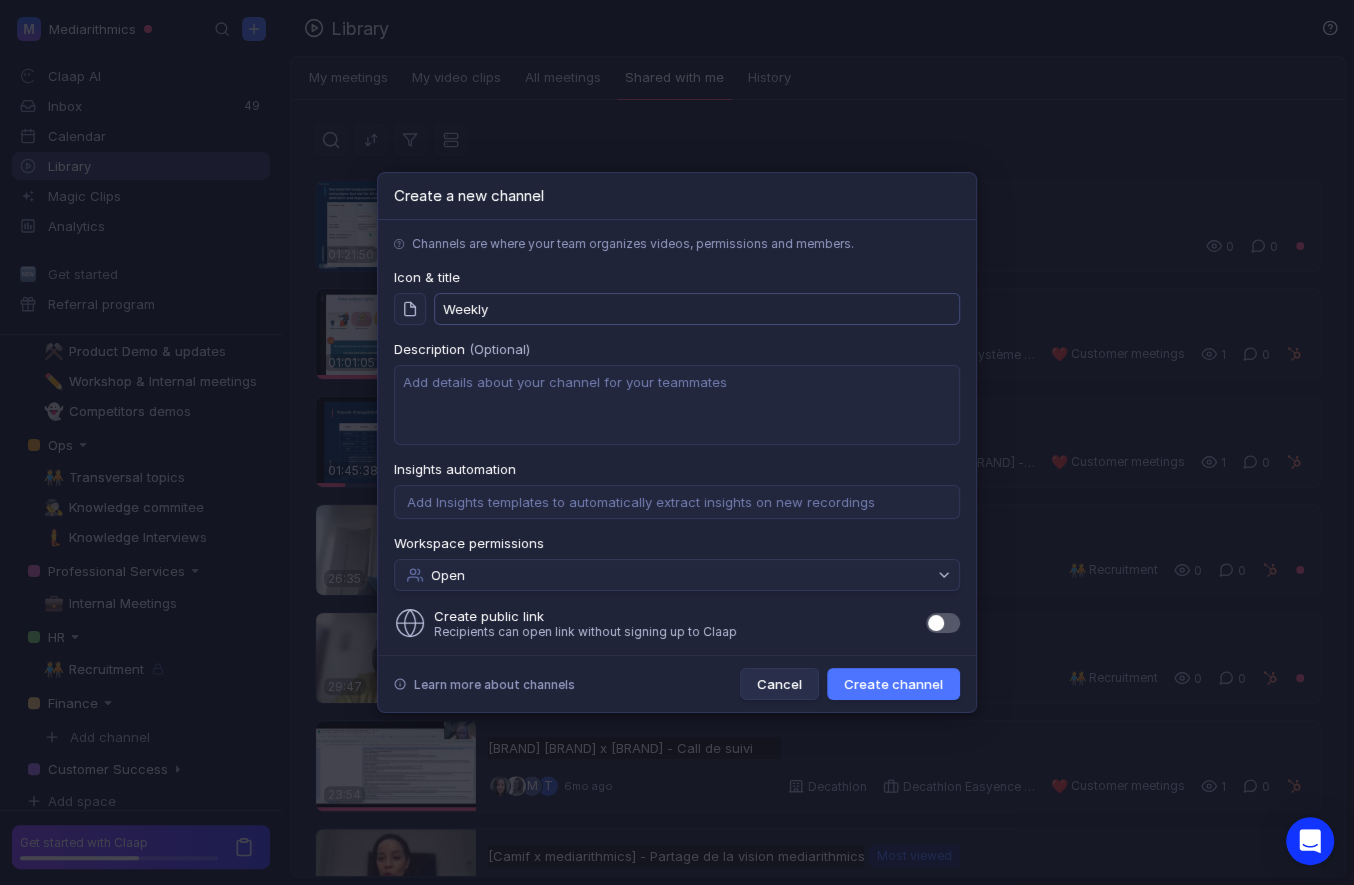 click on "Weekly" at bounding box center (697, 309) 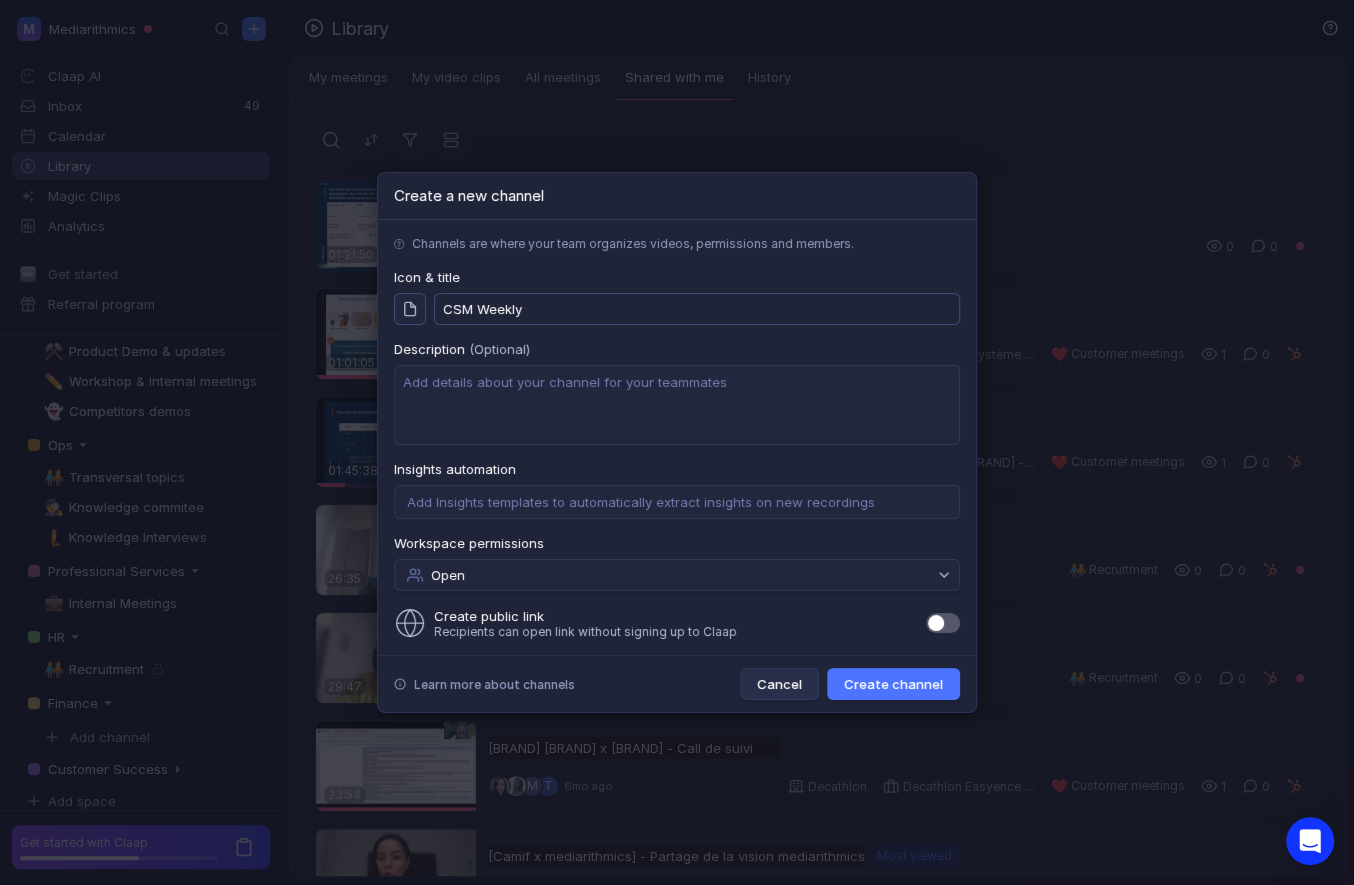 type on "CSM Weekly" 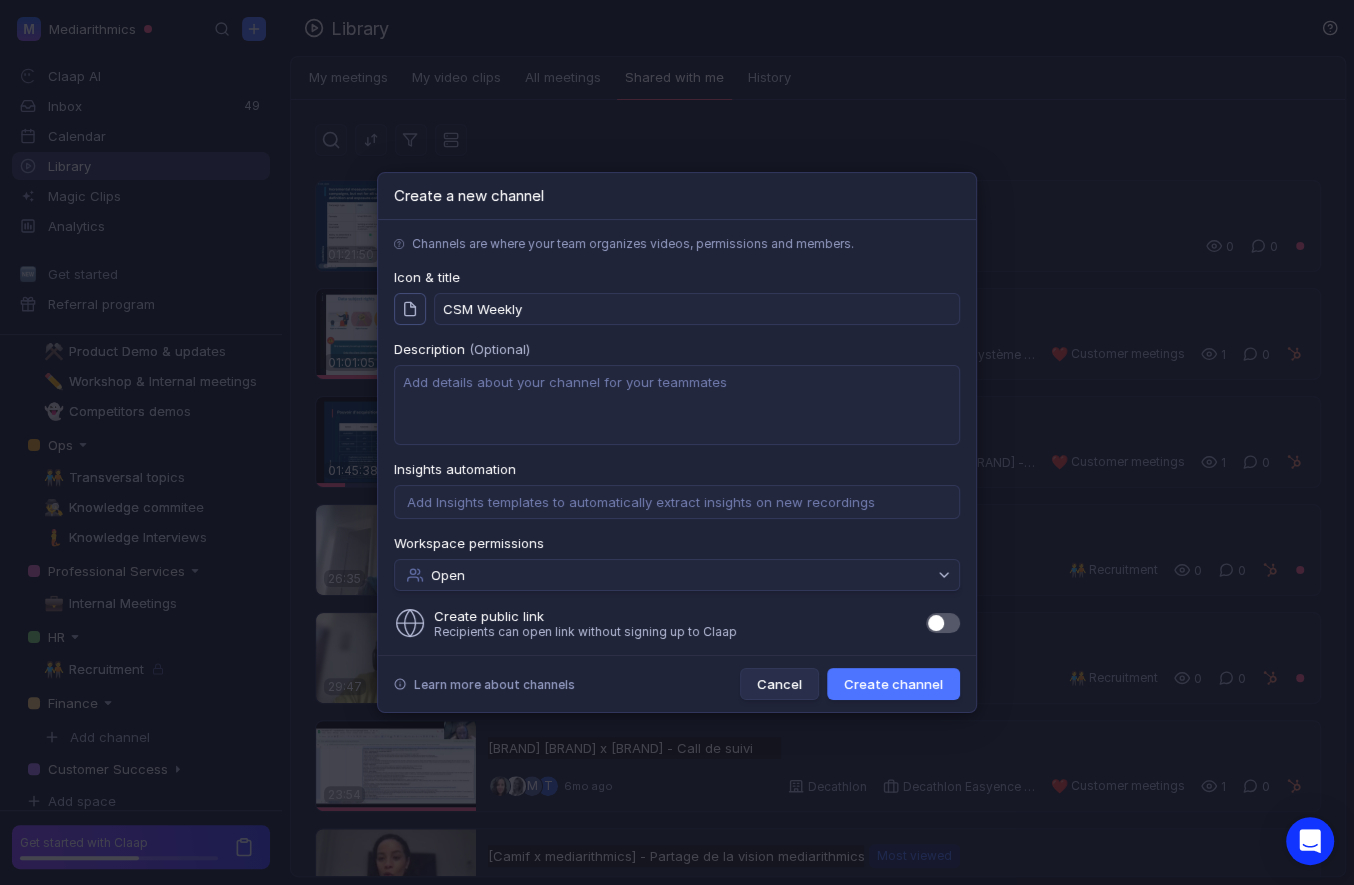 click at bounding box center [410, 309] 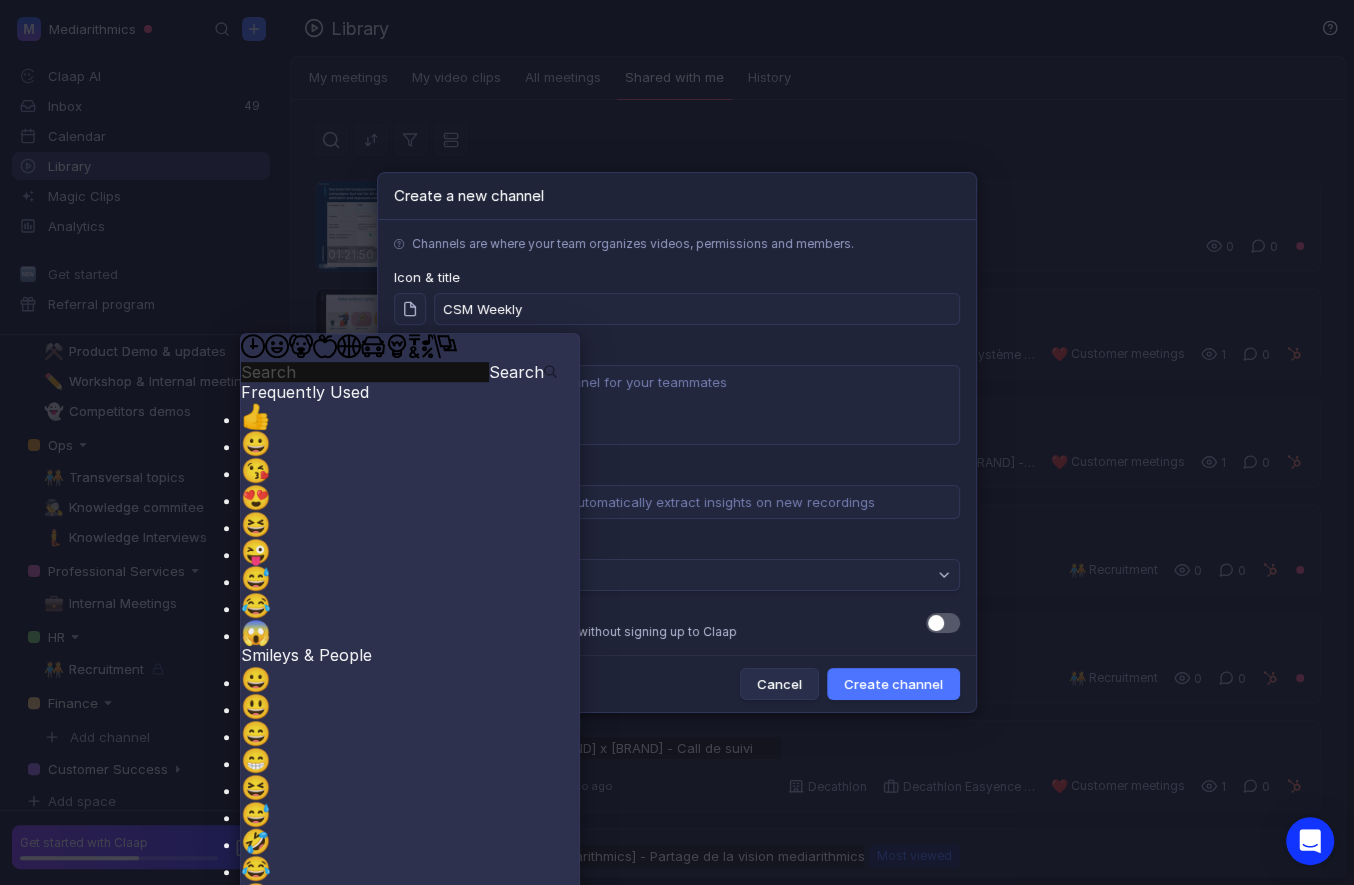 scroll, scrollTop: 4663, scrollLeft: 0, axis: vertical 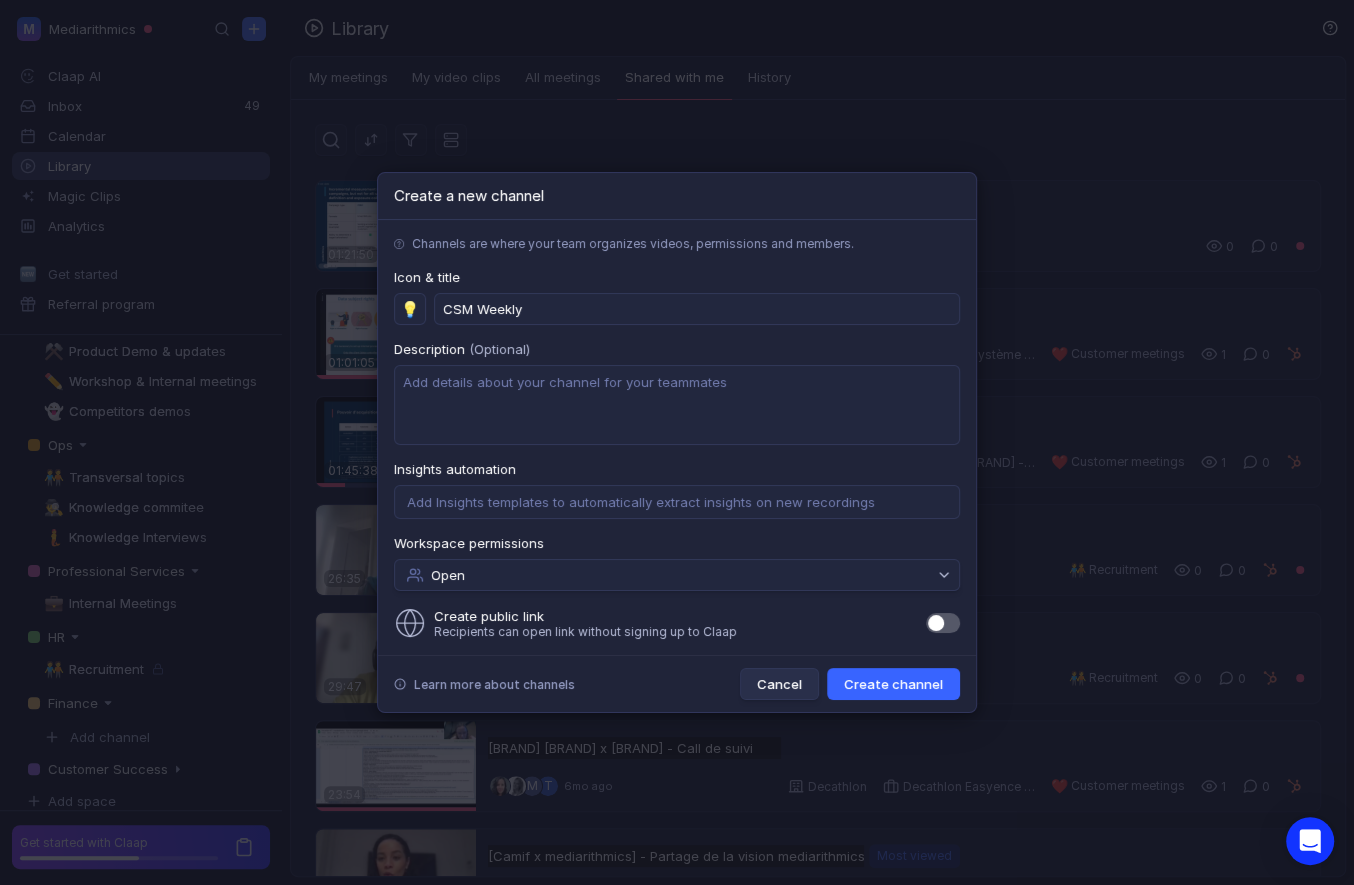 click on "Create channel" at bounding box center [893, 684] 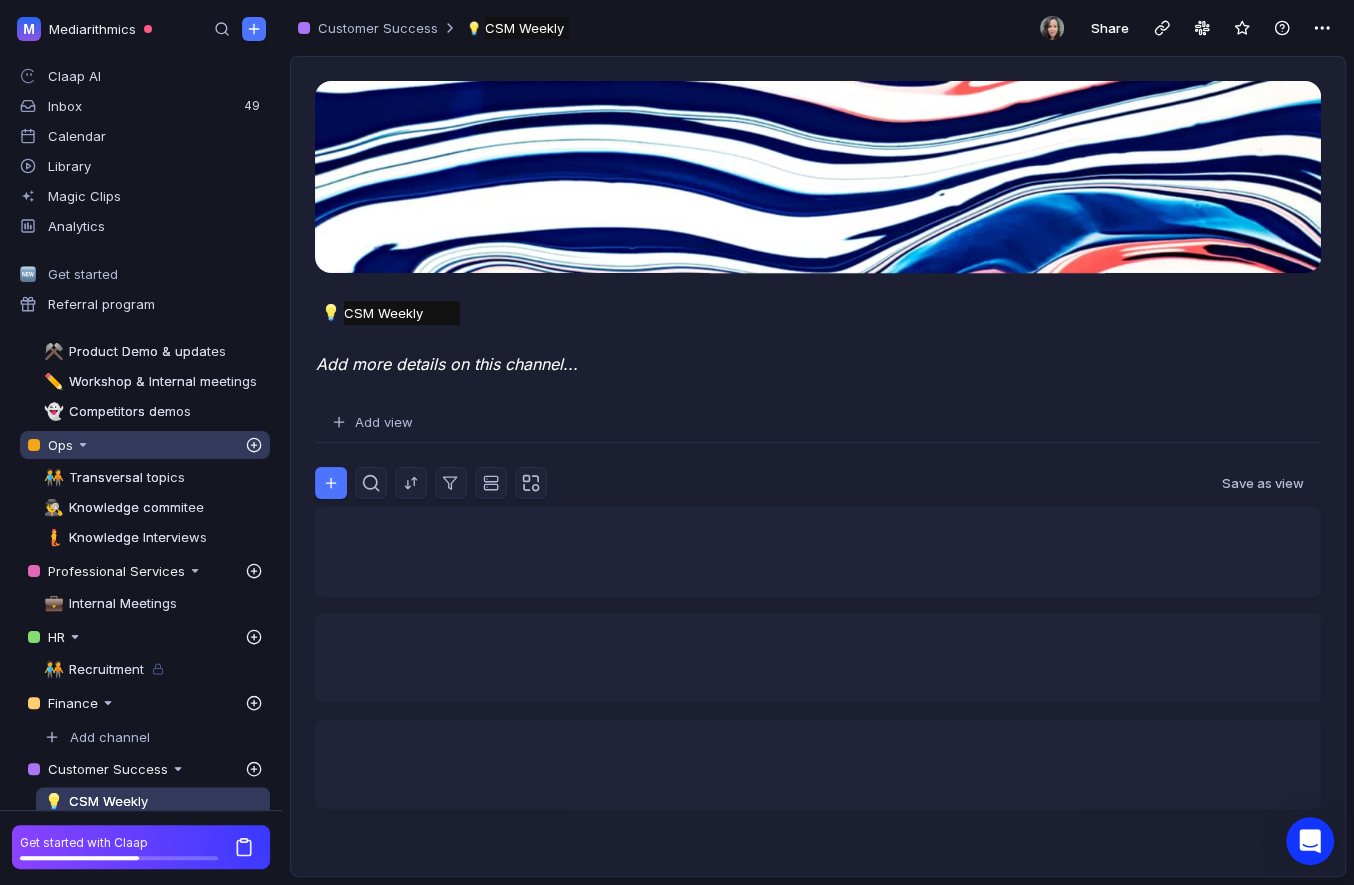 scroll, scrollTop: 0, scrollLeft: 0, axis: both 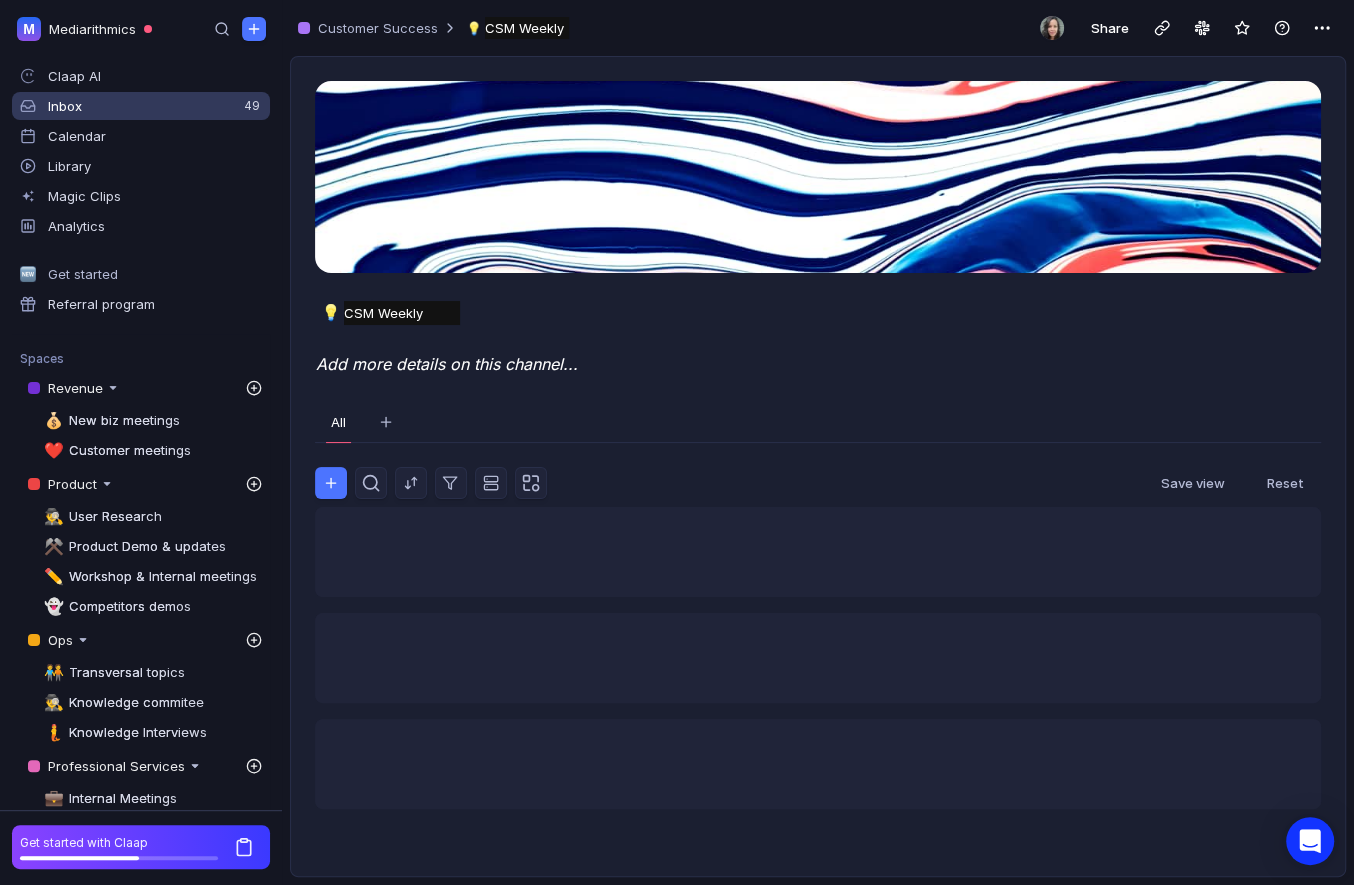 click on "Inbox" at bounding box center (155, 76) 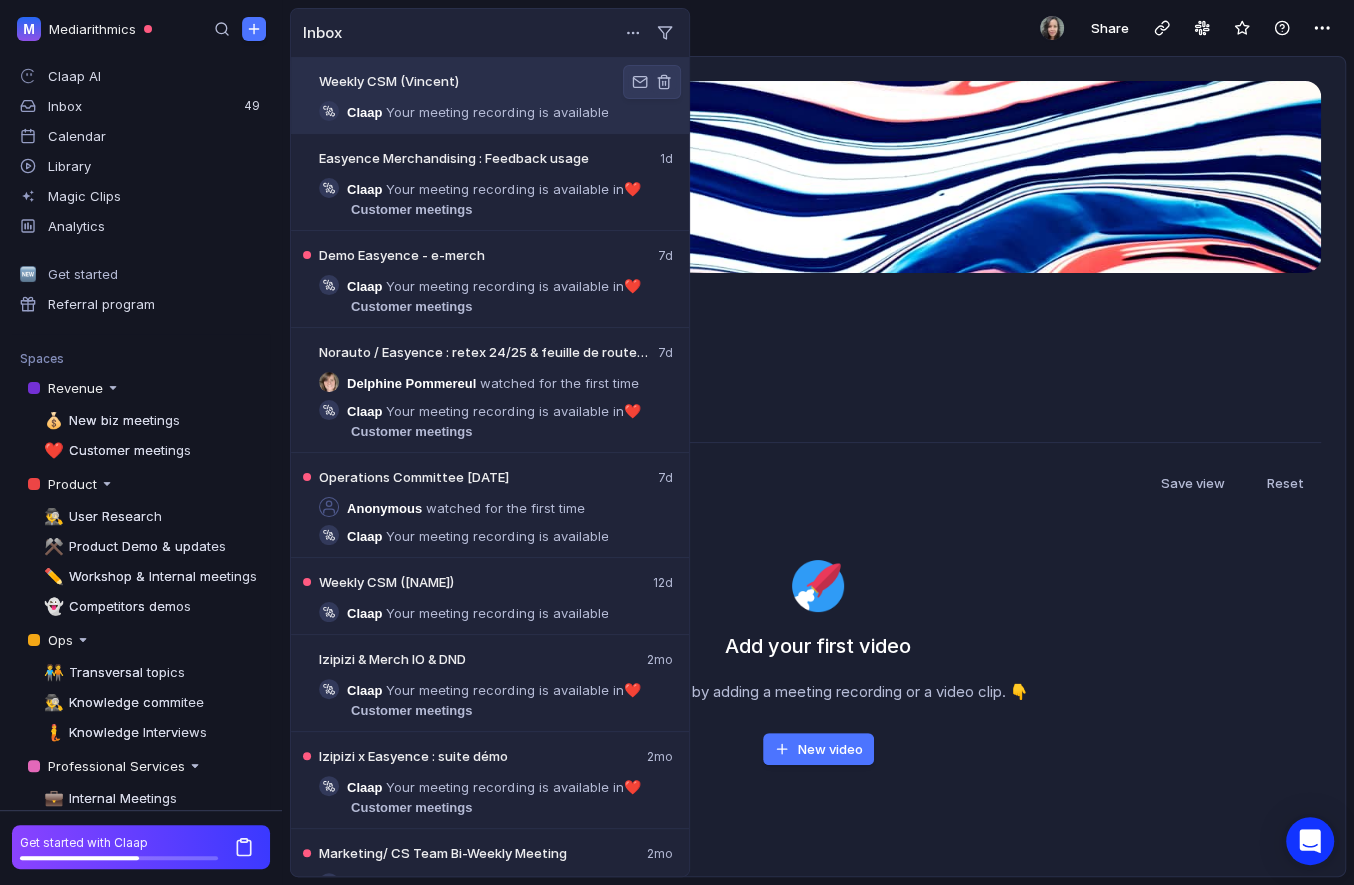 click on "[EVENT] [PERSON] [EVENT] [DATE]" at bounding box center [490, 95] 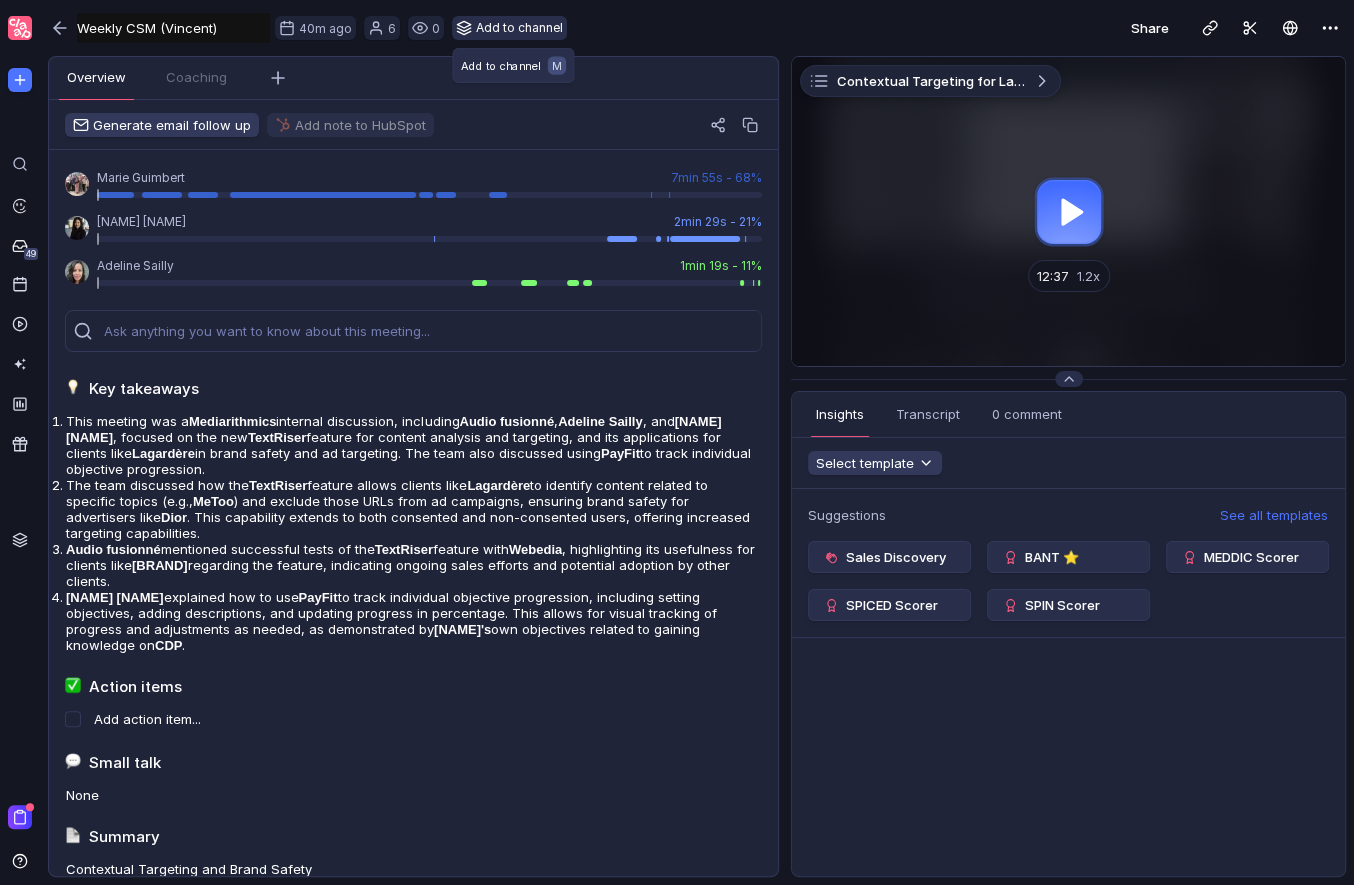 click on "Add to channel" at bounding box center (509, 28) 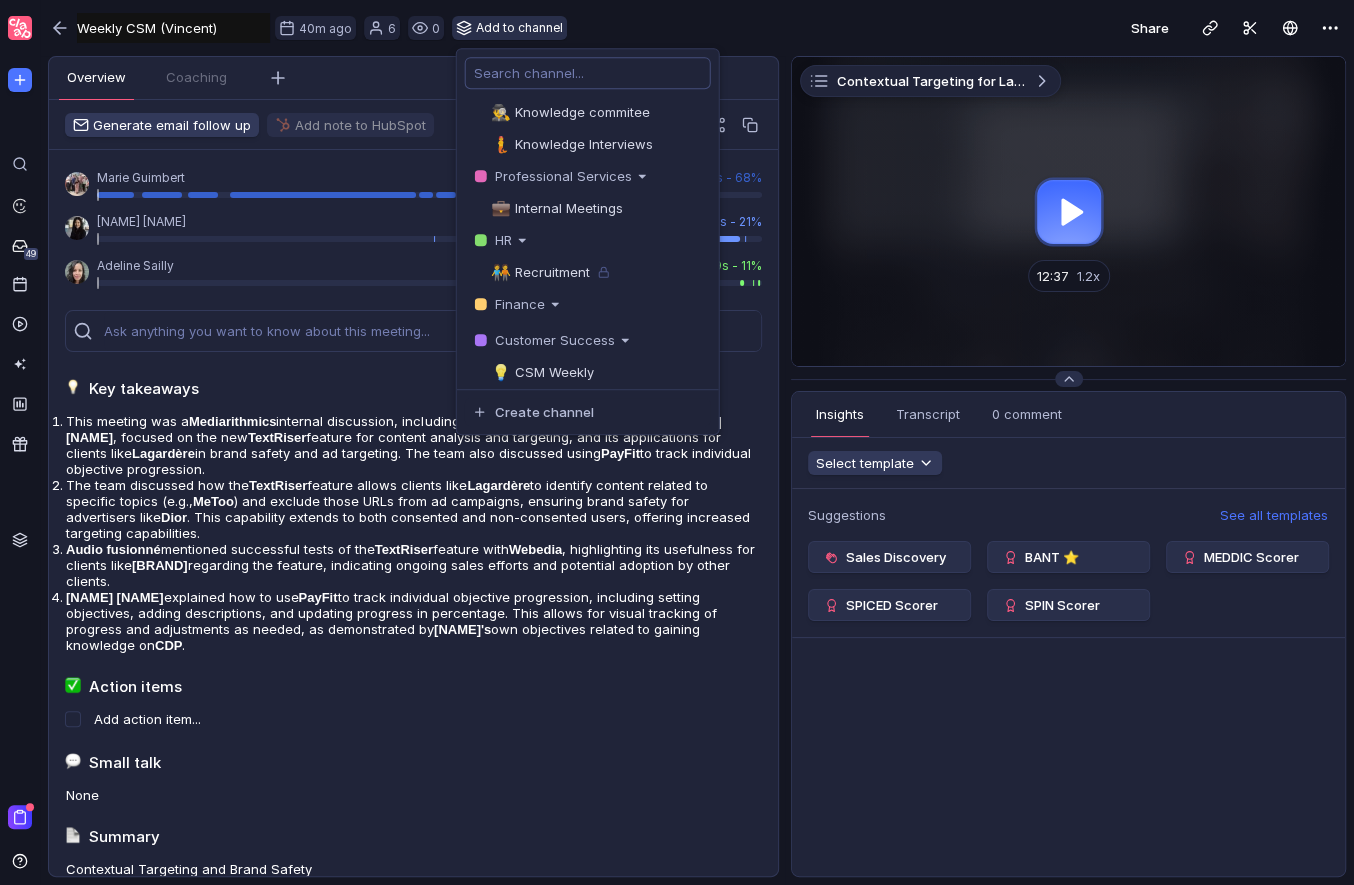 scroll, scrollTop: 532, scrollLeft: 0, axis: vertical 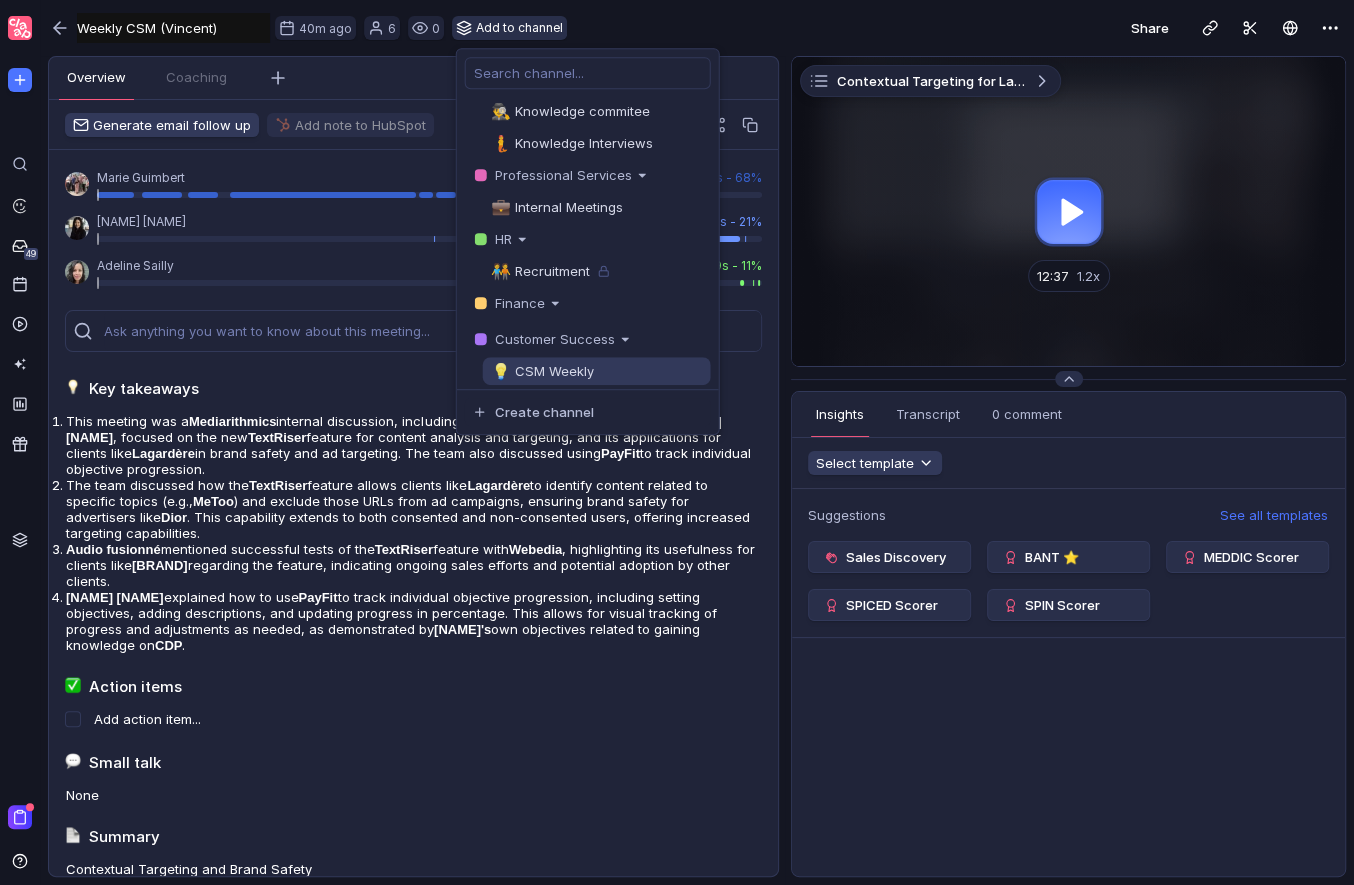 click on "CSM Weekly" at bounding box center (550, 371) 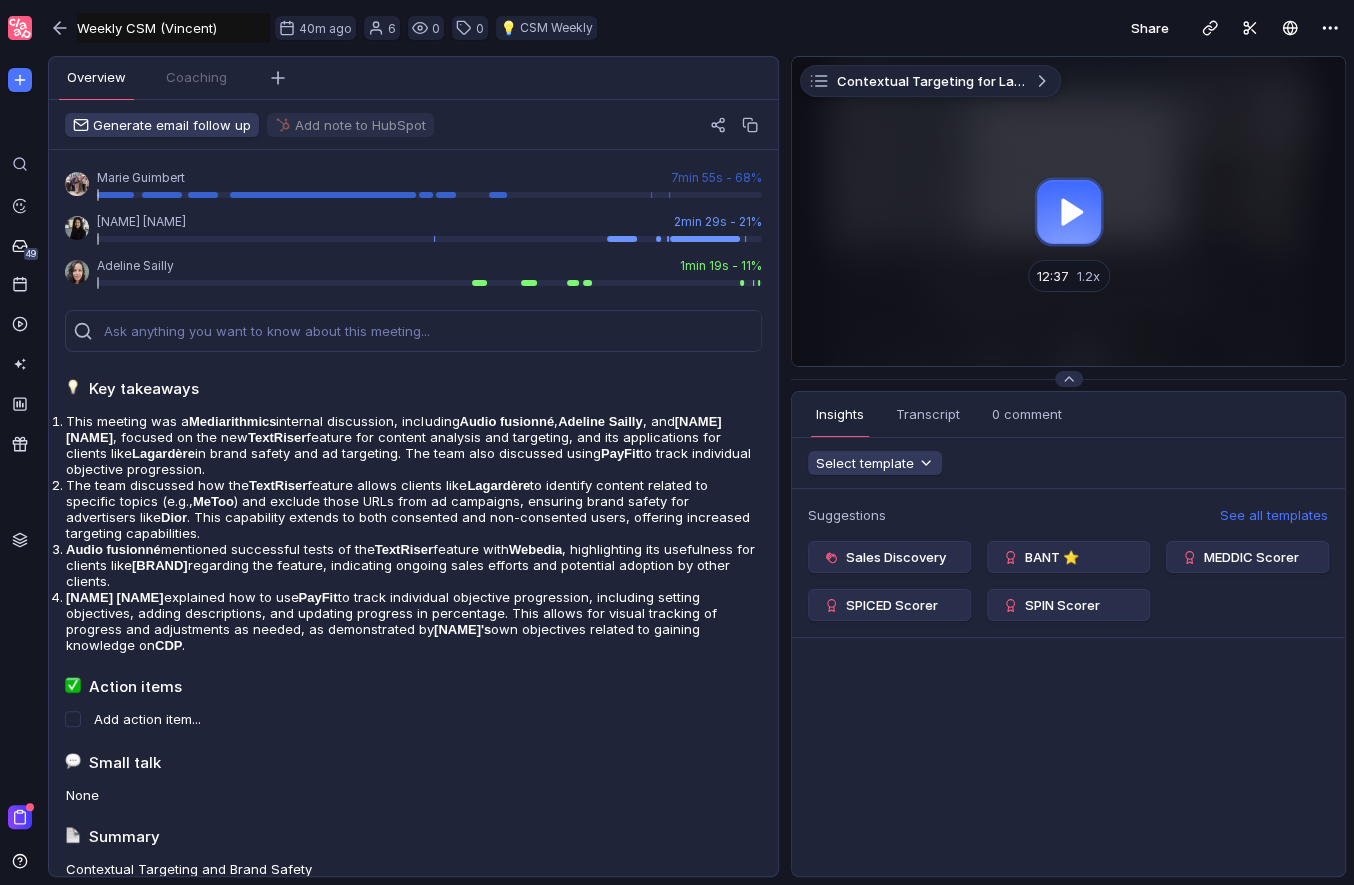 scroll, scrollTop: 0, scrollLeft: 0, axis: both 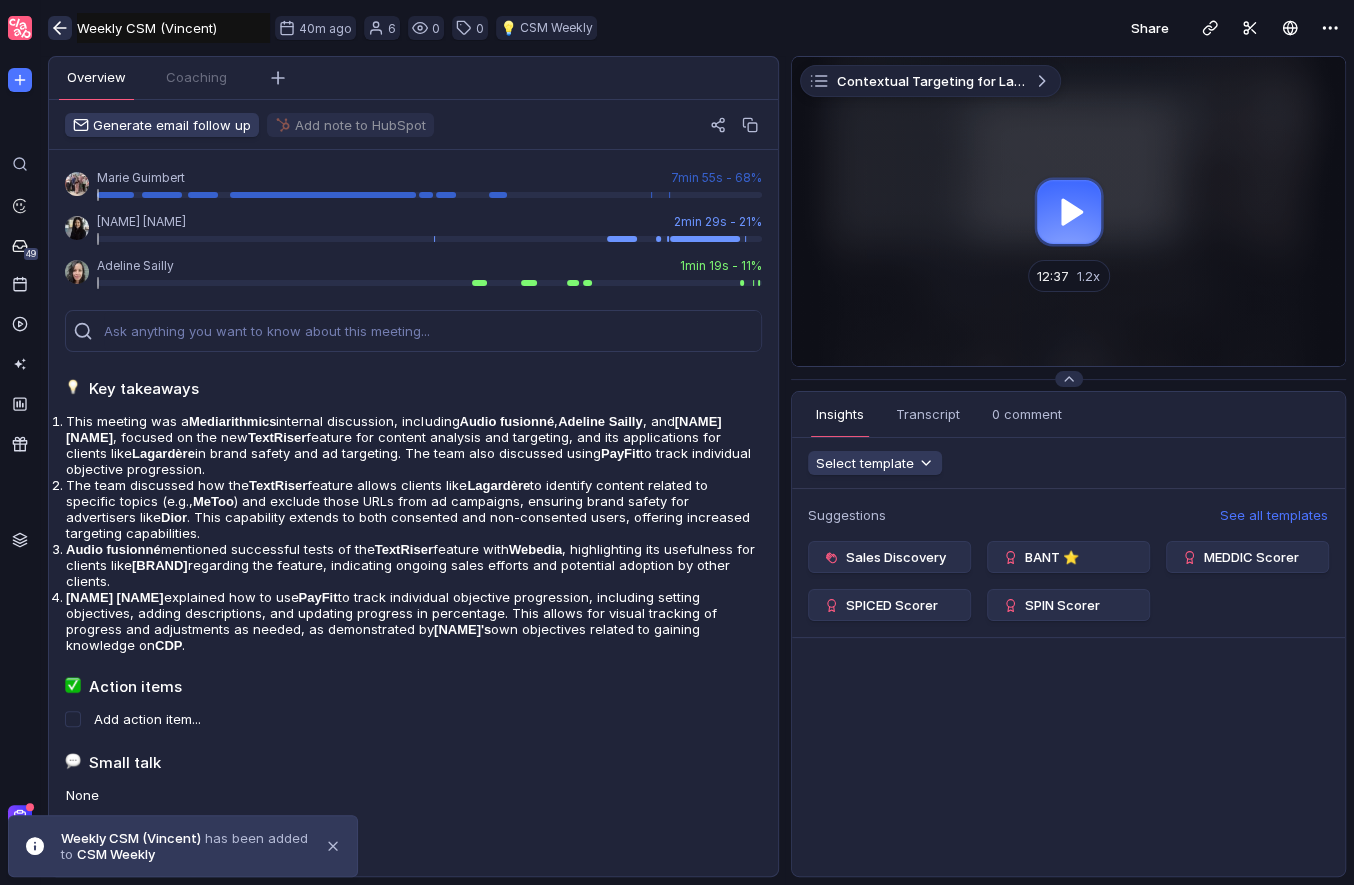 click at bounding box center [60, 28] 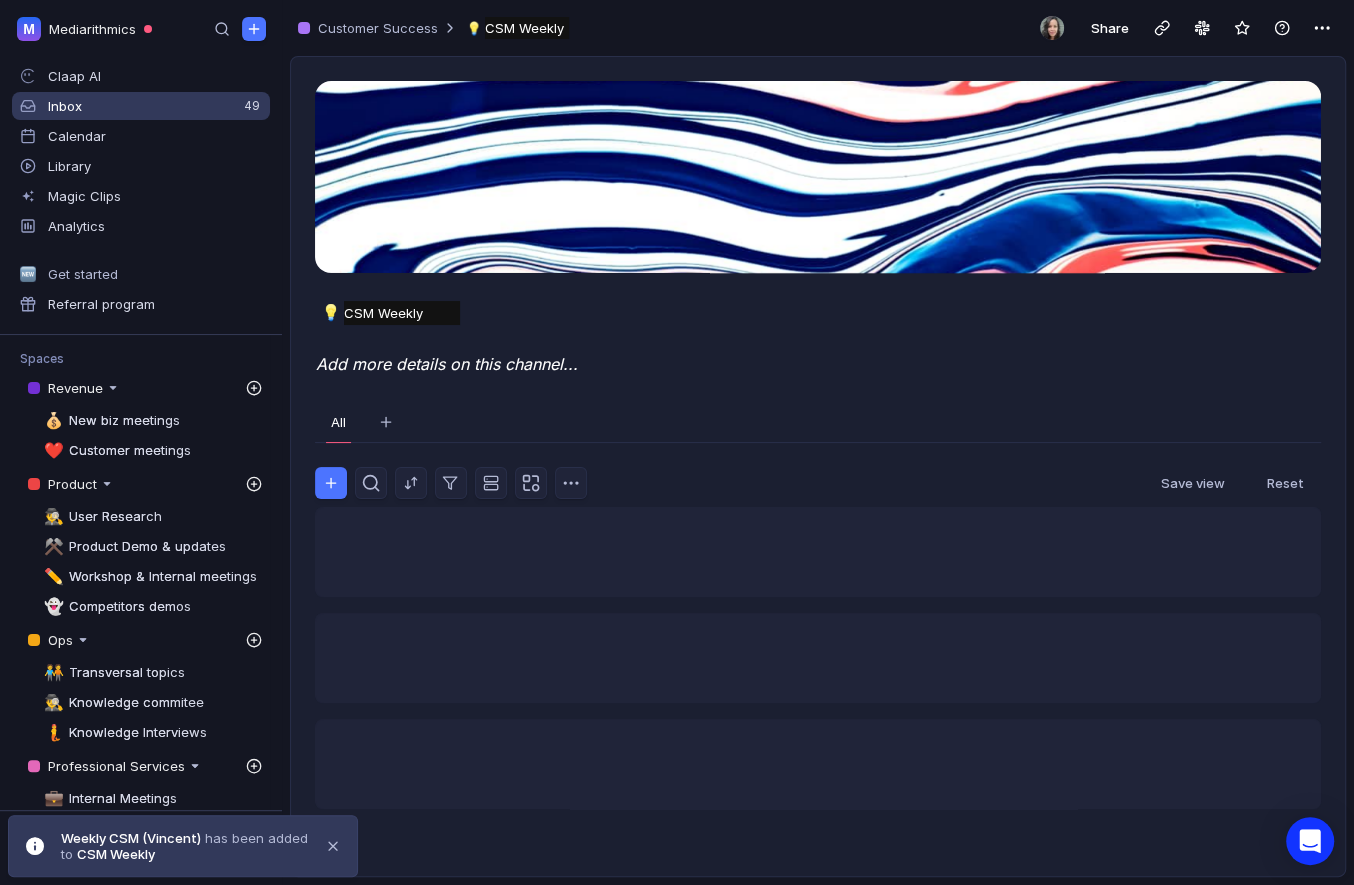 scroll, scrollTop: 229, scrollLeft: 0, axis: vertical 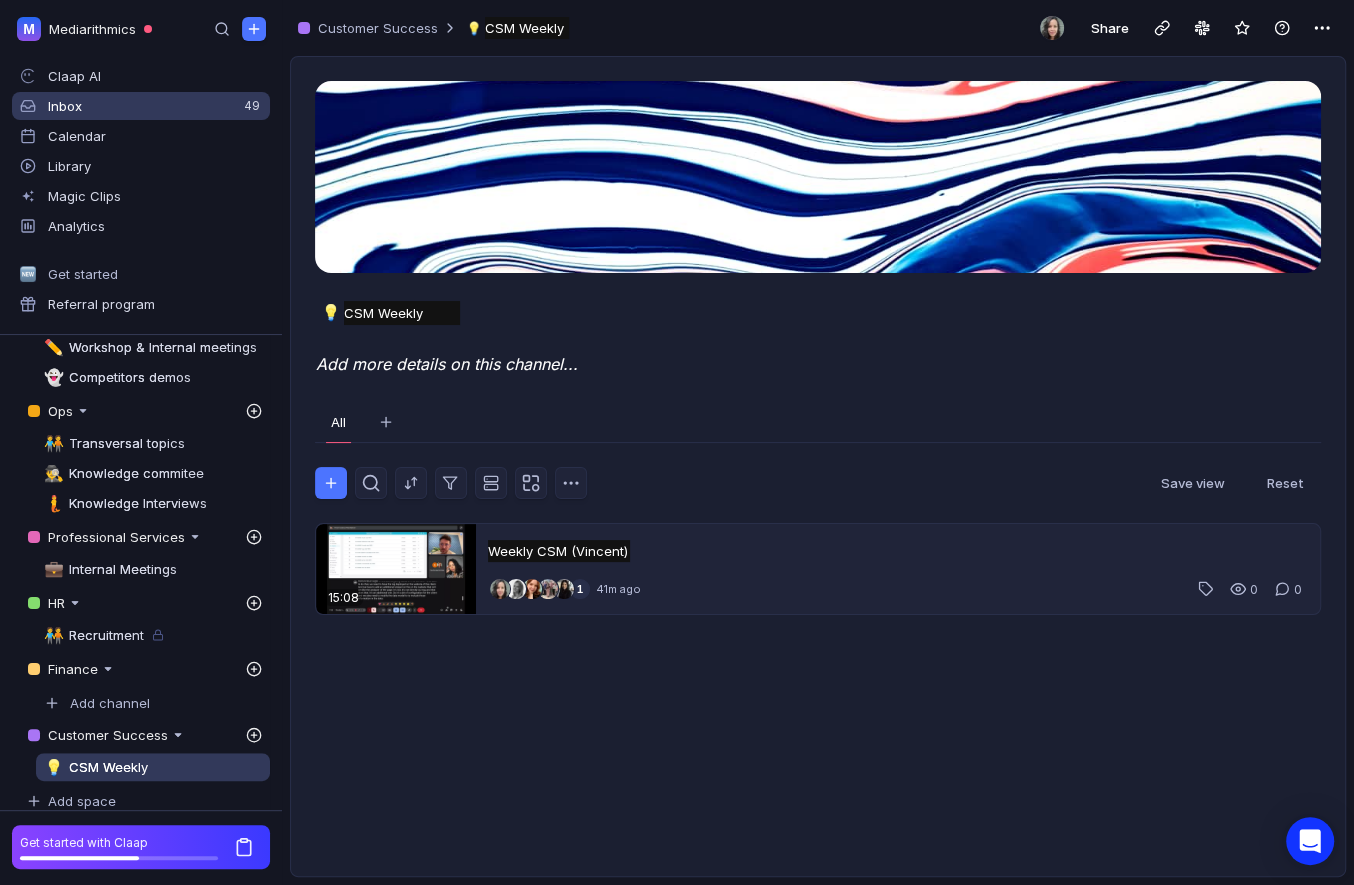 click on "Inbox [NUMBER]" at bounding box center [141, 106] 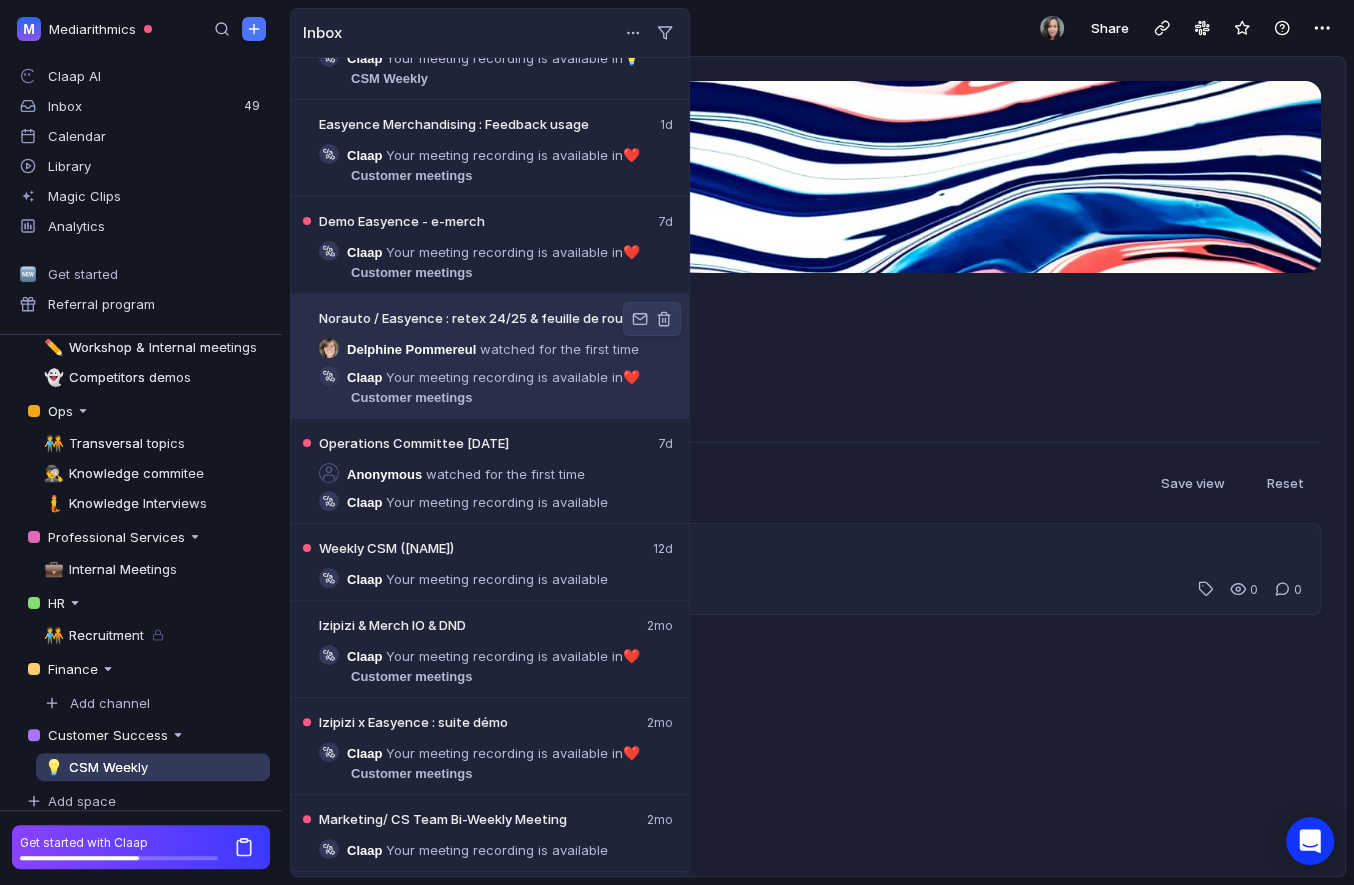 scroll, scrollTop: 82, scrollLeft: 0, axis: vertical 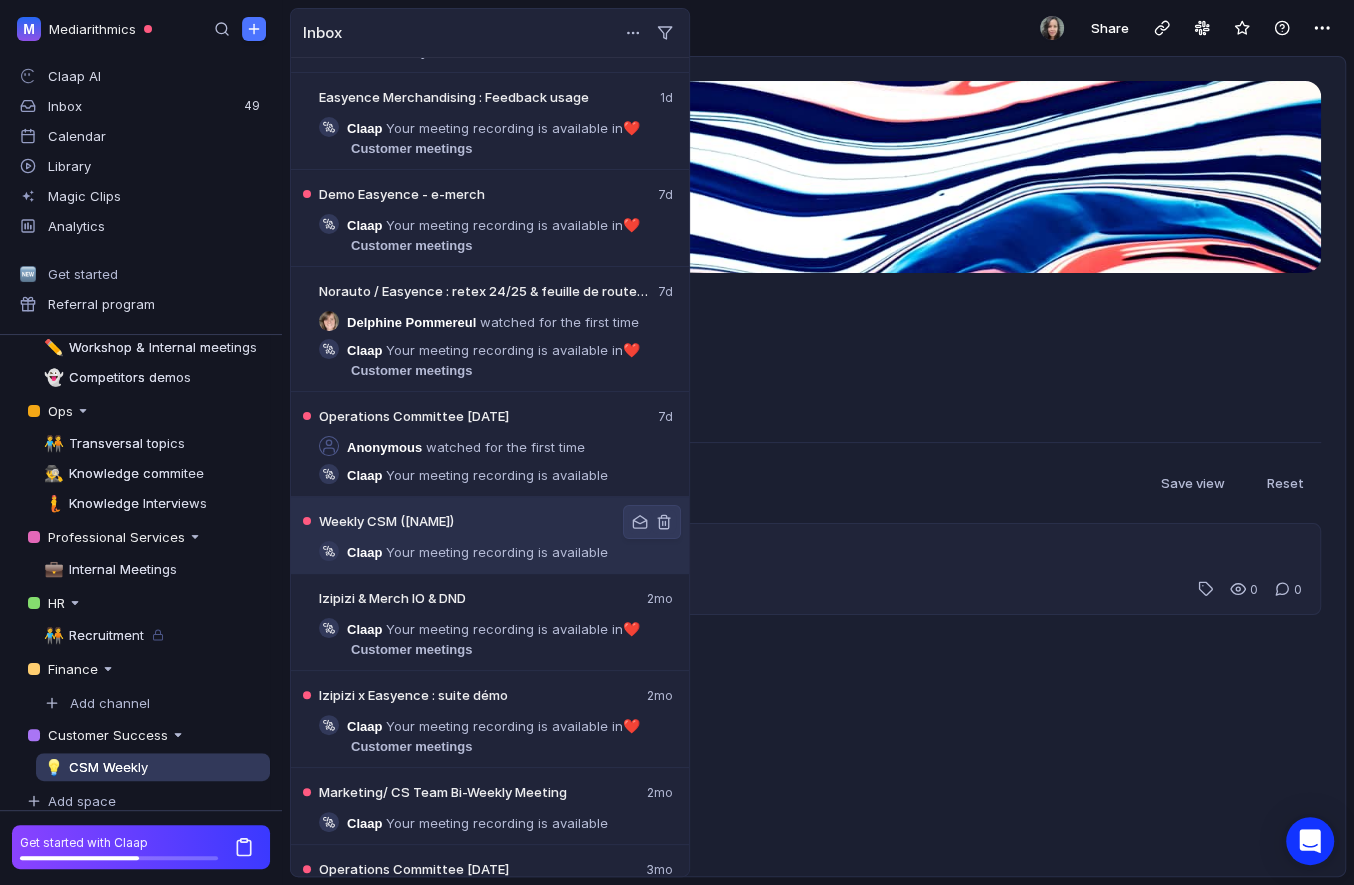 click on "[EVENT] [PERSON] [EVENT] [DATE]" at bounding box center [504, 535] 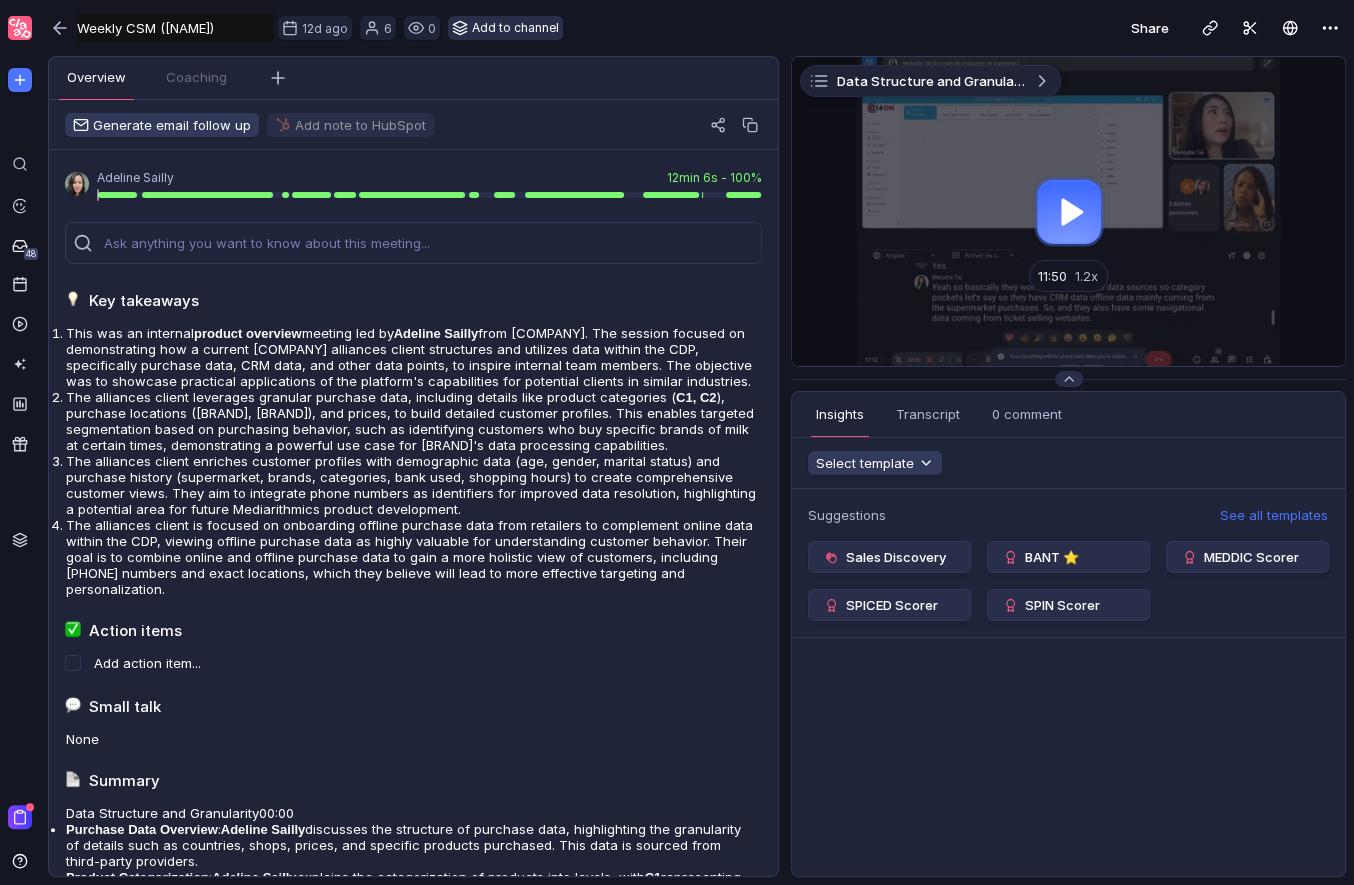 click on "Add to channel" at bounding box center [505, 28] 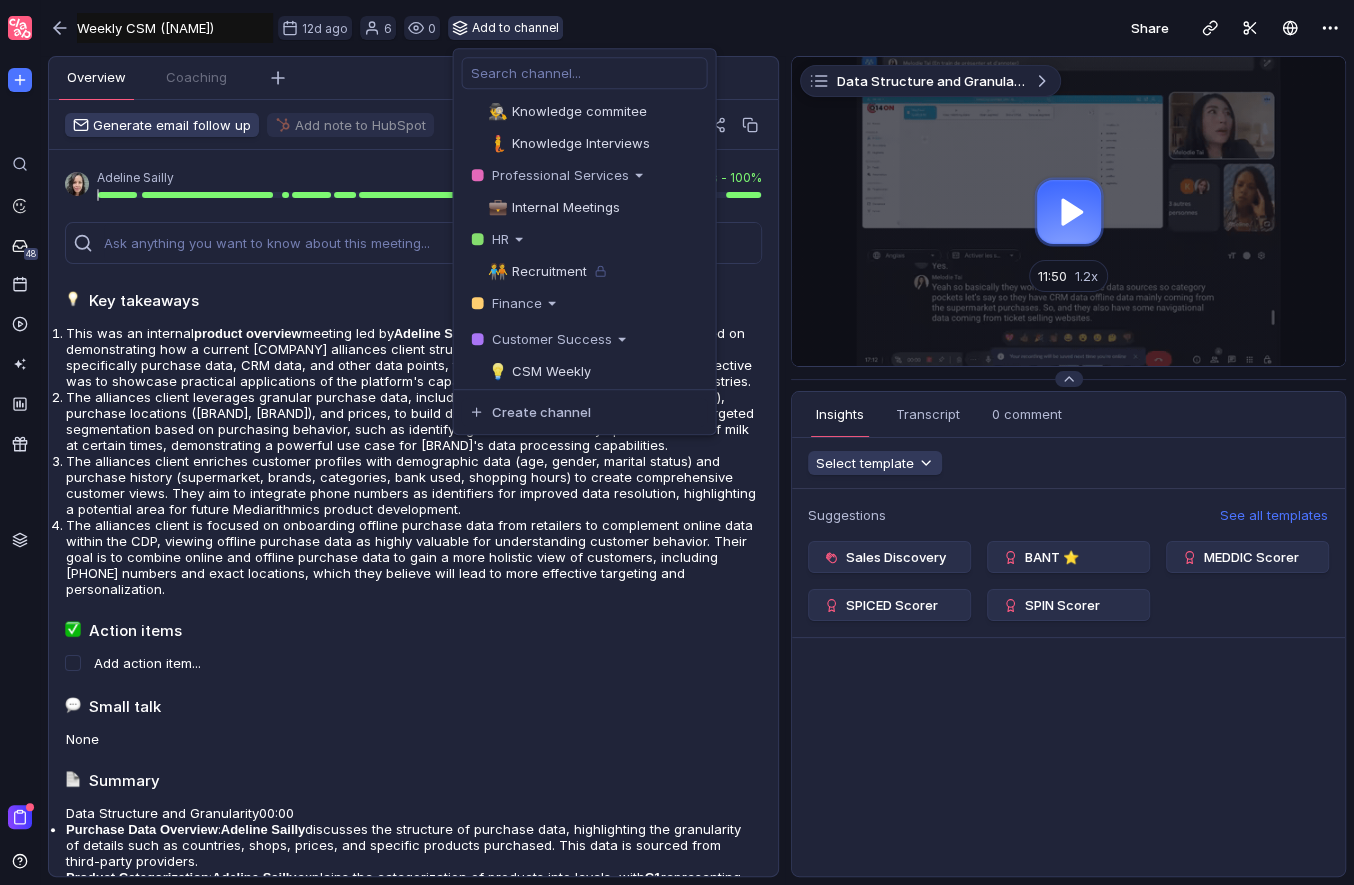 scroll, scrollTop: 0, scrollLeft: 0, axis: both 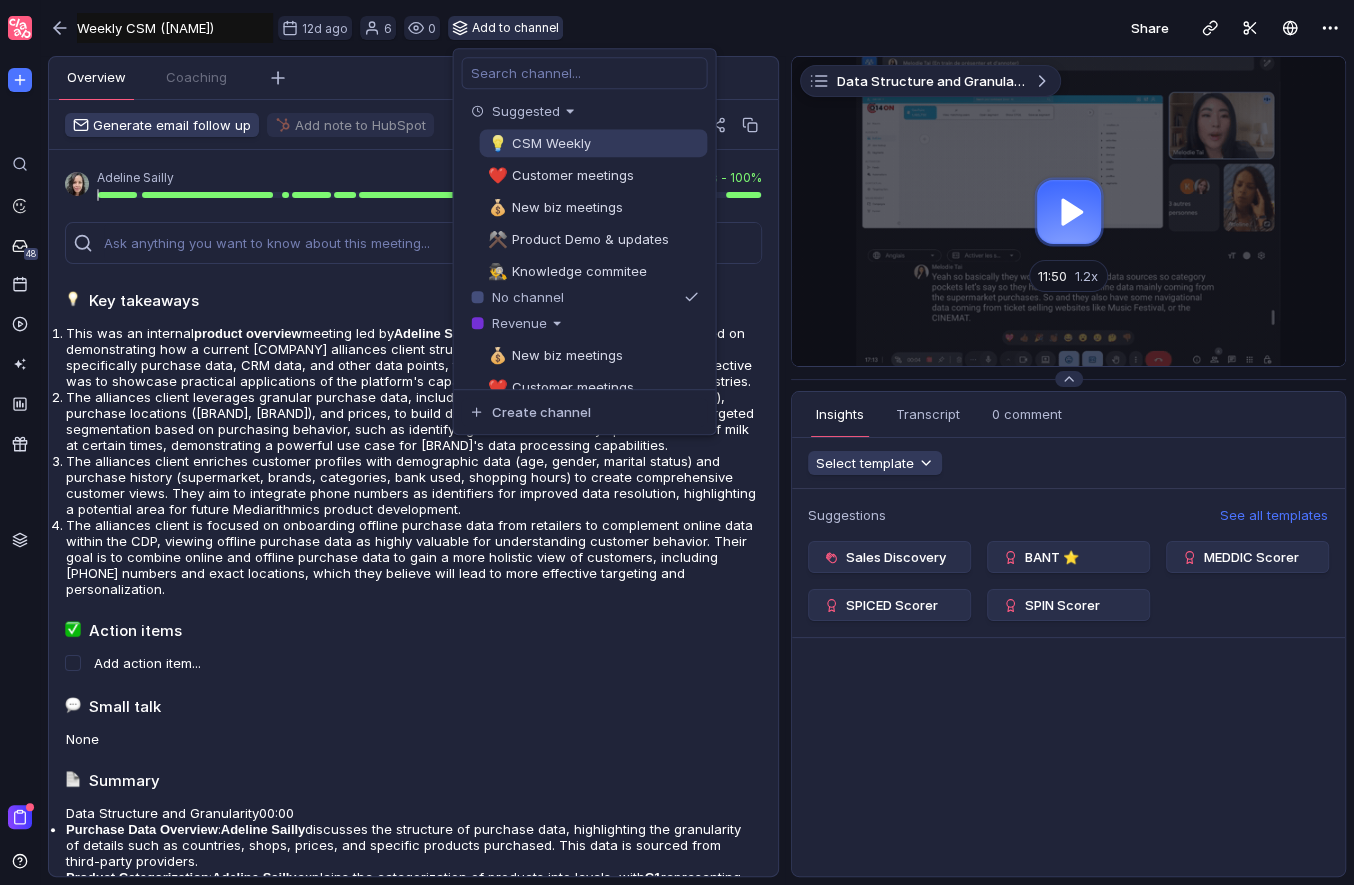 click on "CSM Weekly" at bounding box center [547, 143] 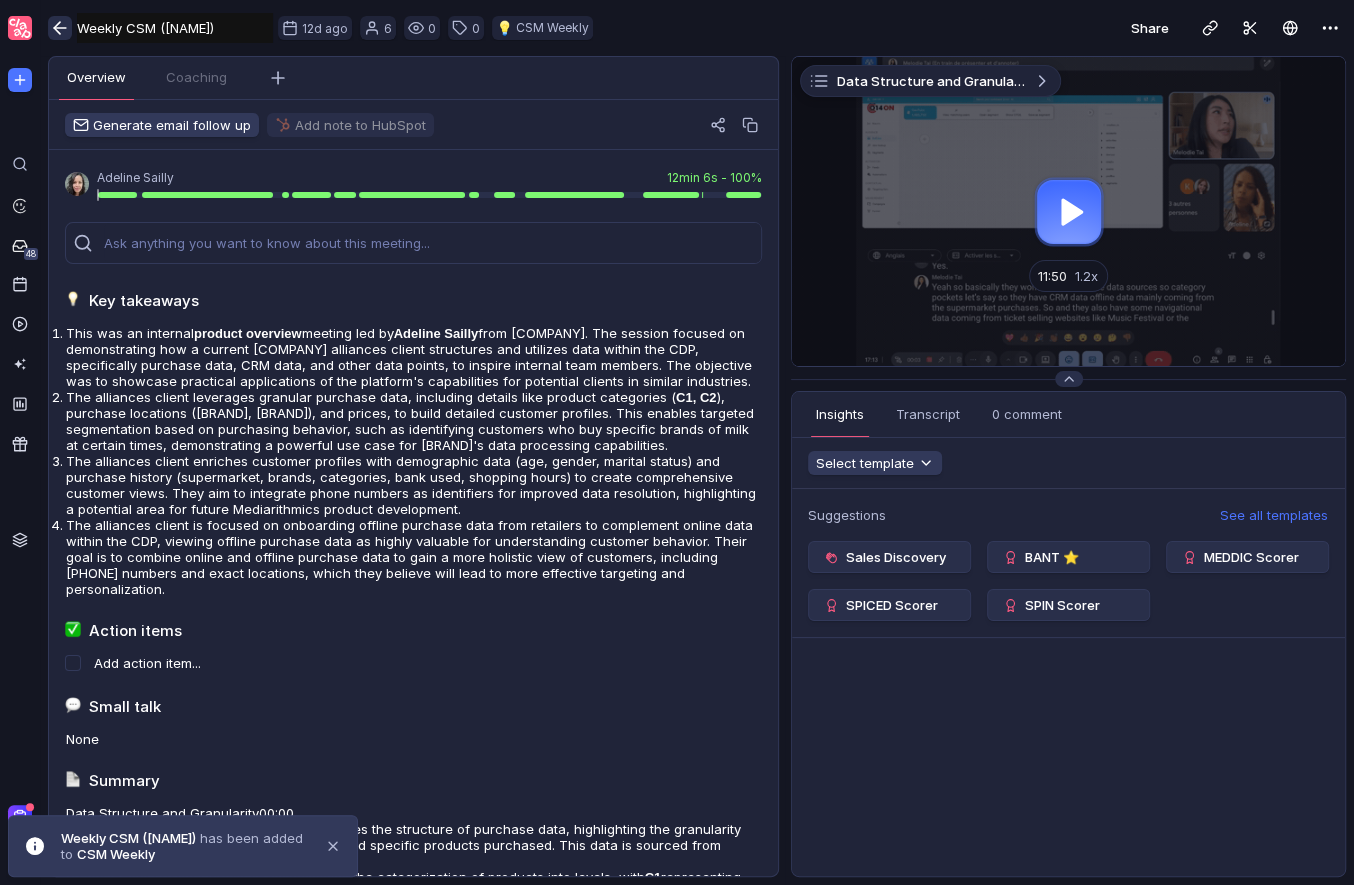 click at bounding box center (60, 28) 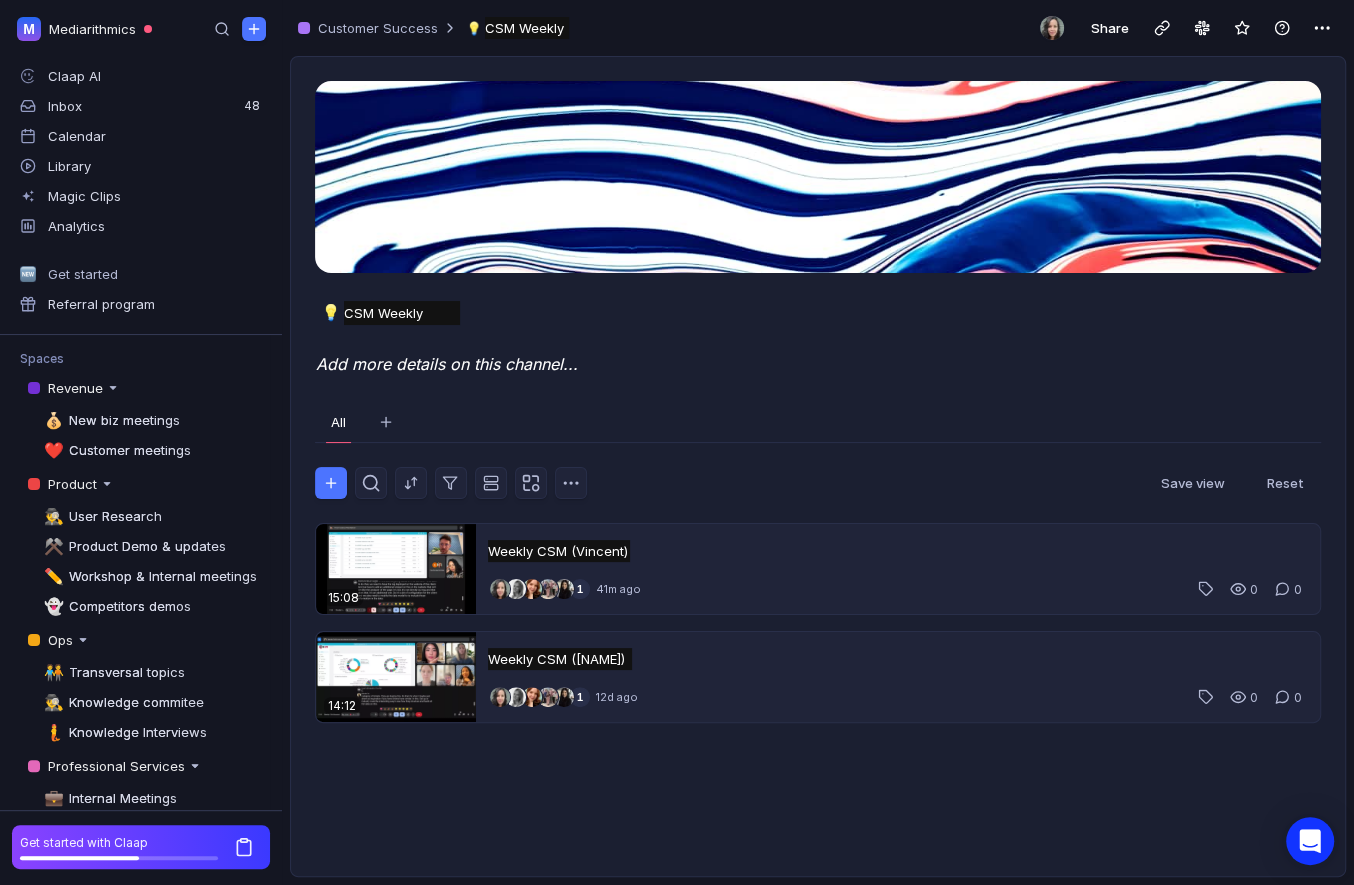 scroll, scrollTop: 229, scrollLeft: 0, axis: vertical 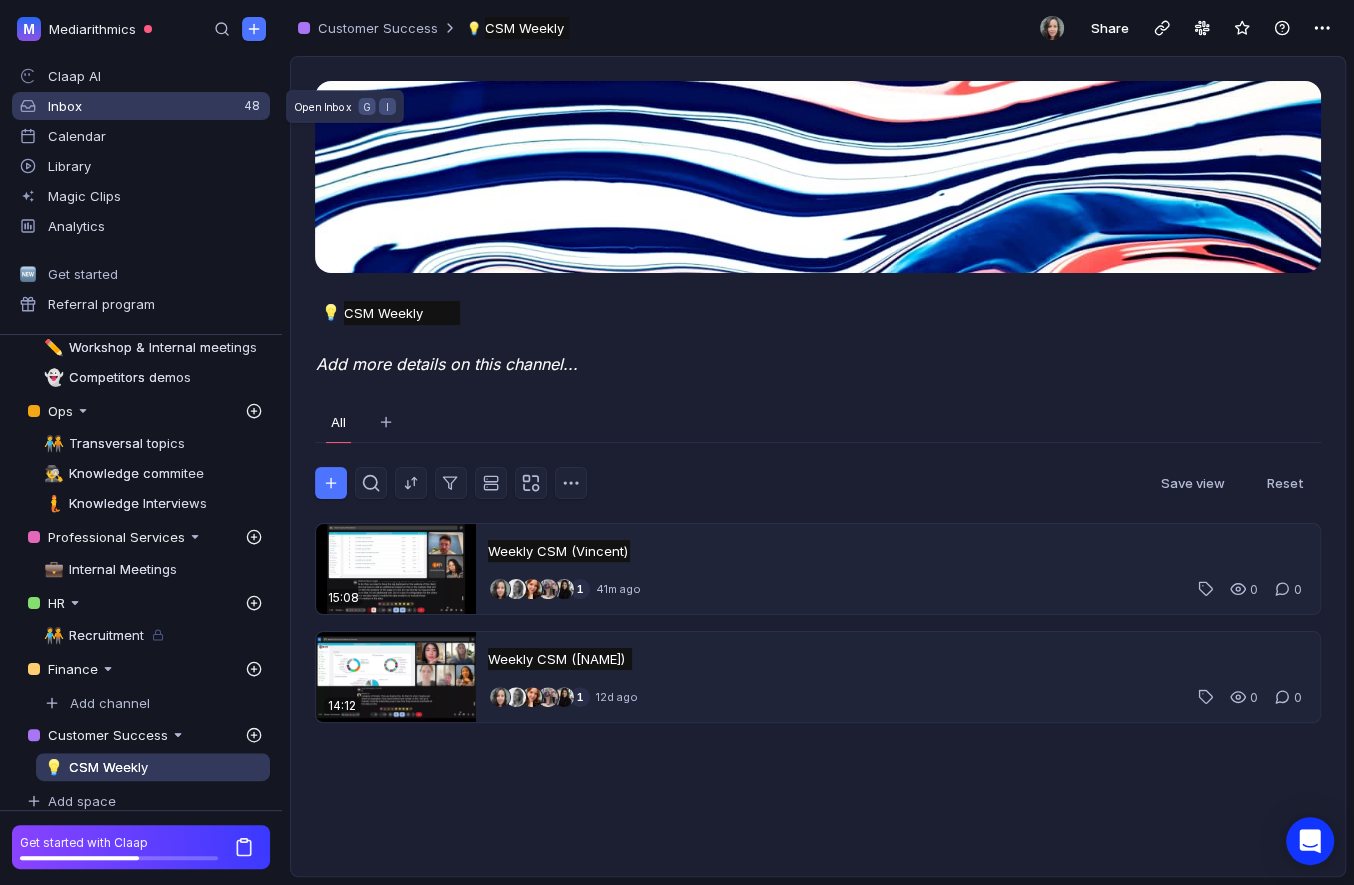 click on "Inbox" at bounding box center (145, 106) 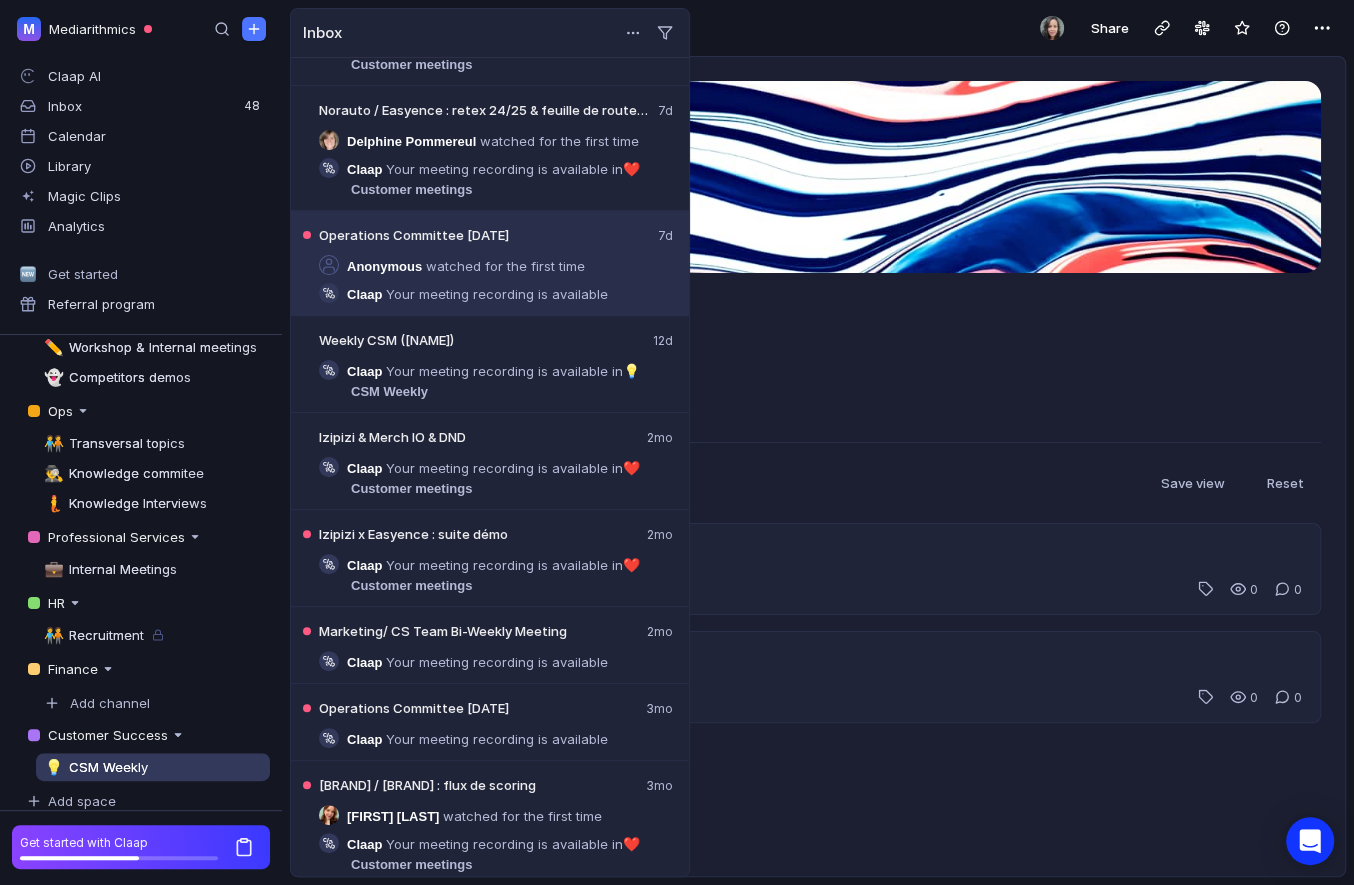 scroll, scrollTop: 0, scrollLeft: 0, axis: both 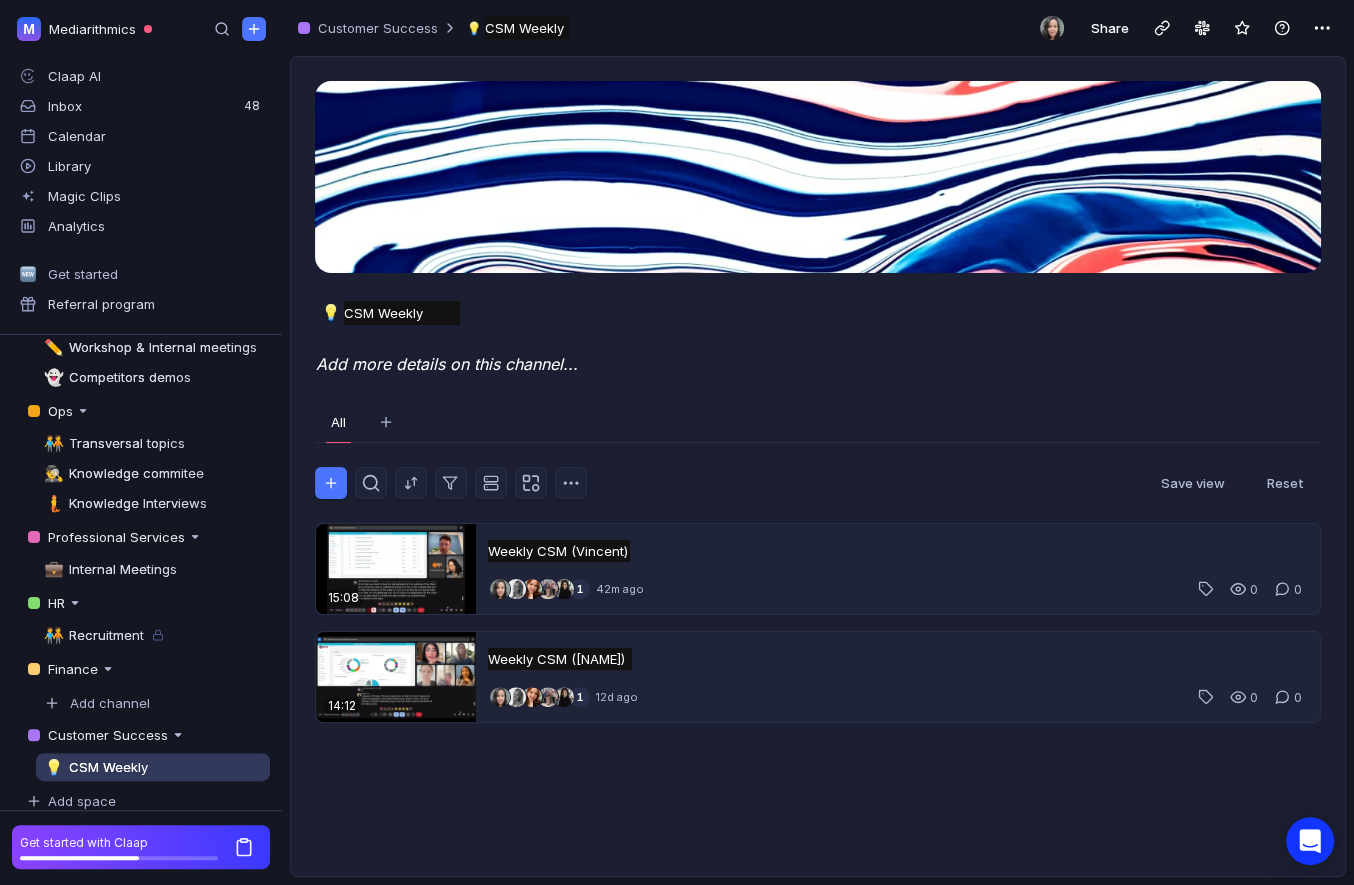 click on "All" at bounding box center (818, 420) 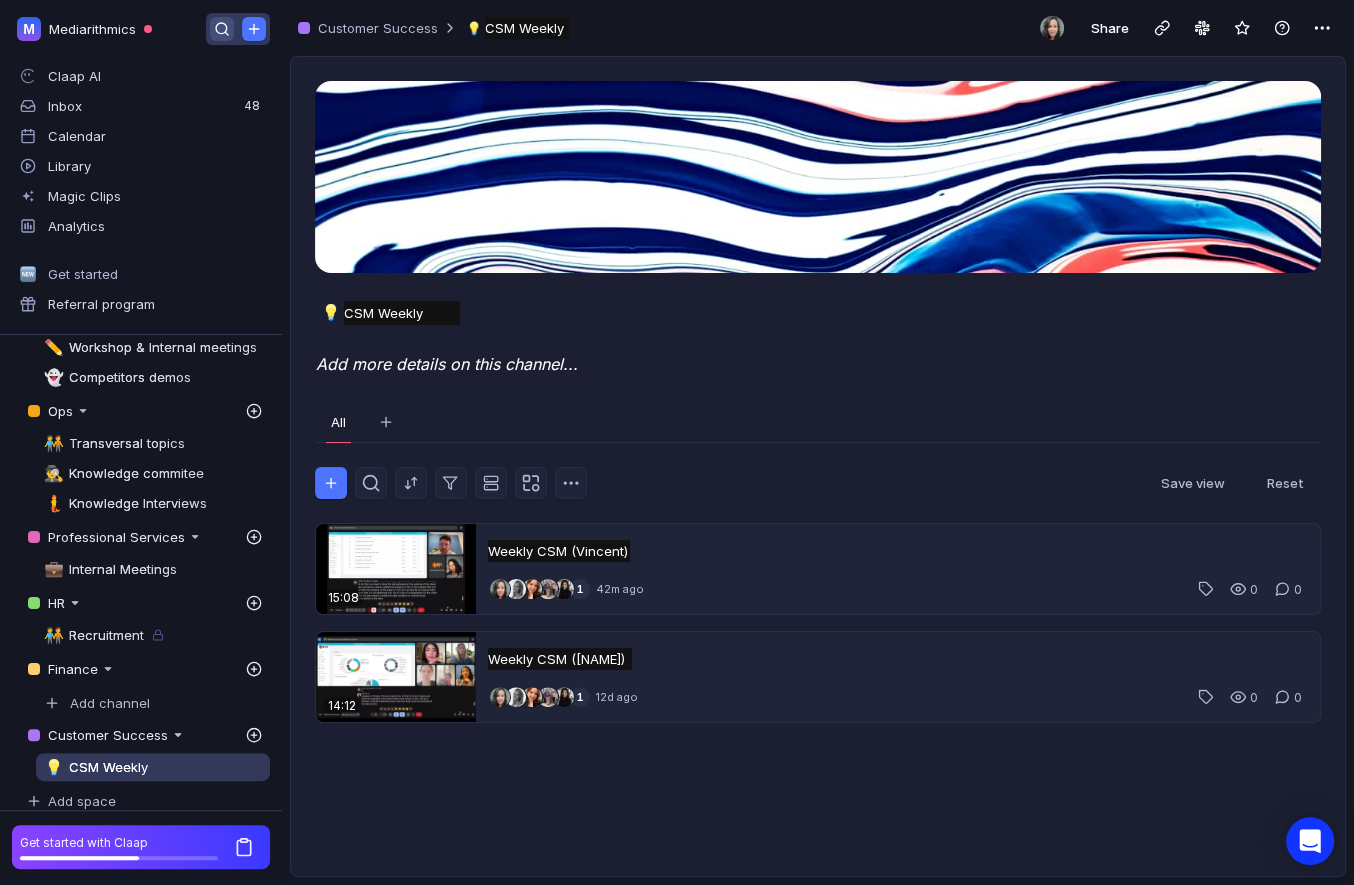 click at bounding box center [221, 28] 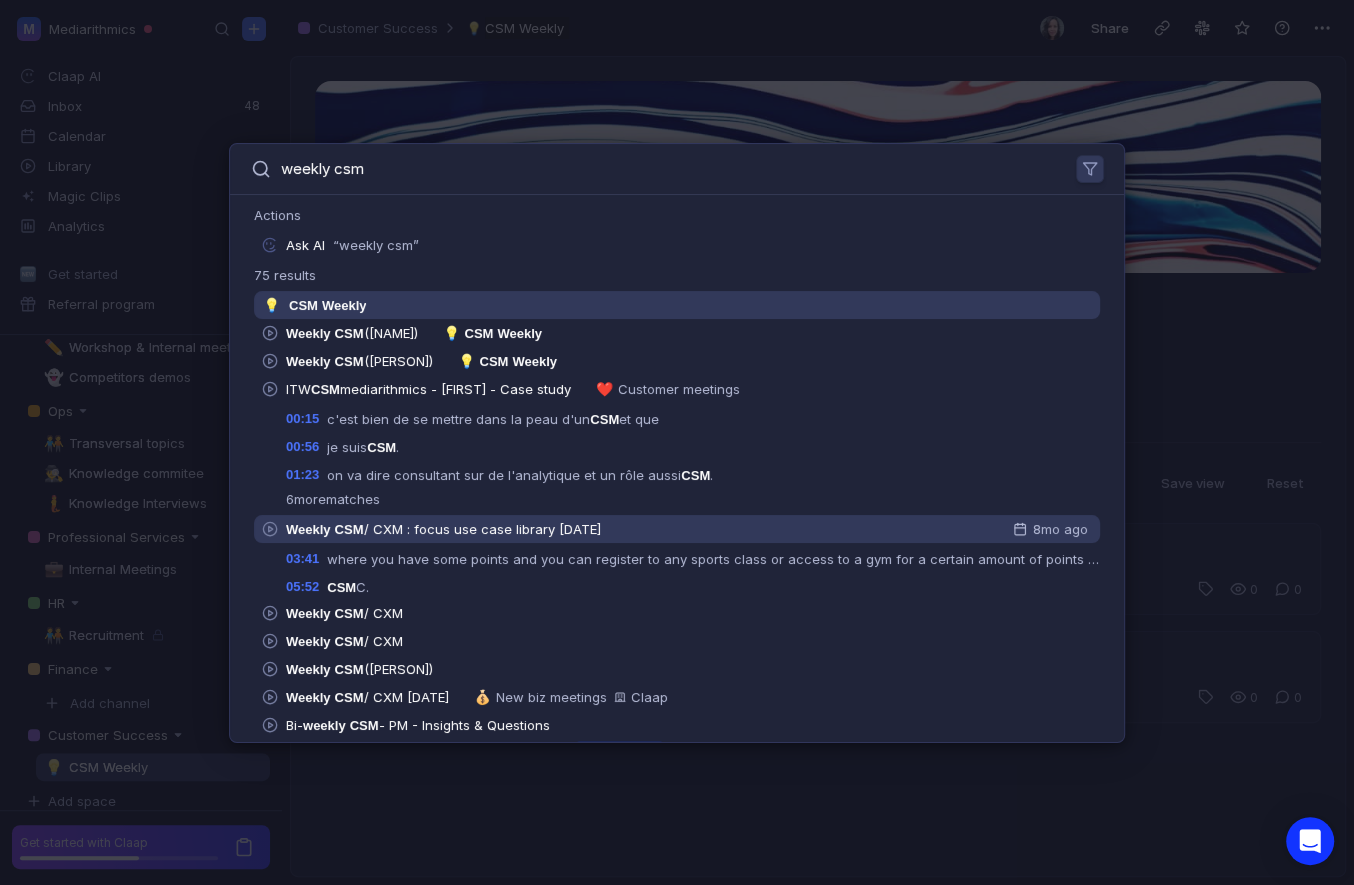 type on "weekly csm" 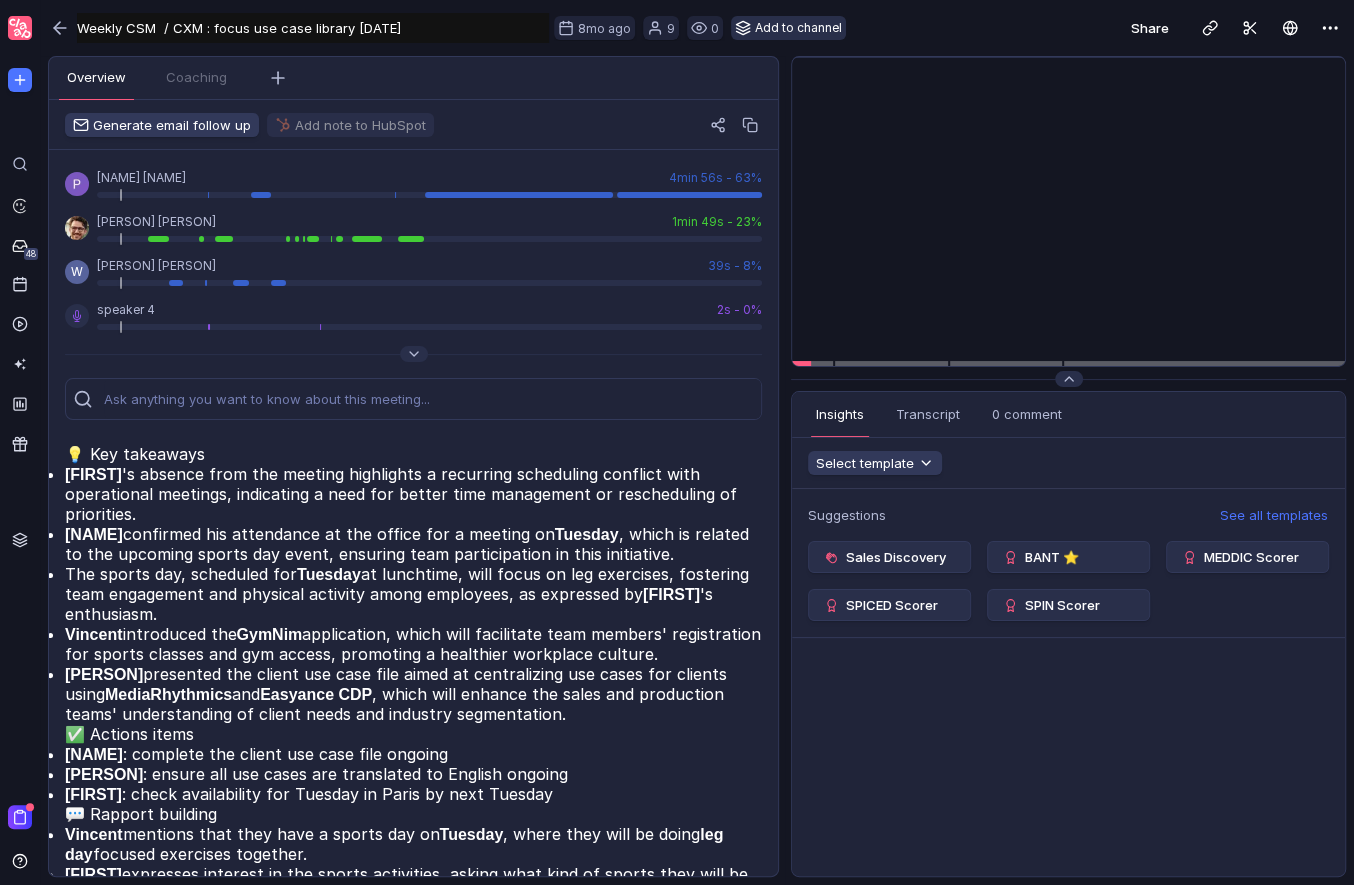 click on "Add to channel" at bounding box center [788, 28] 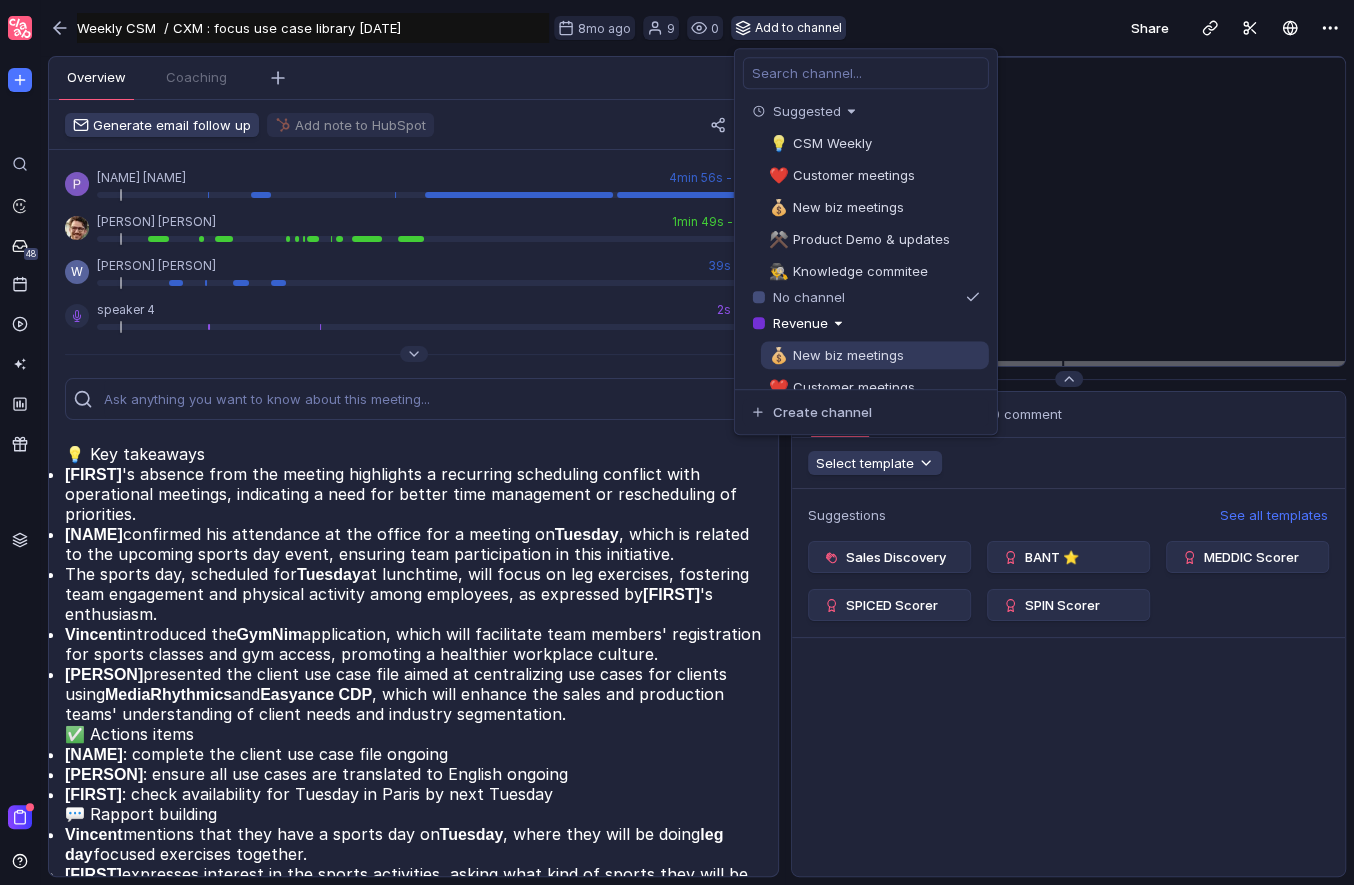 scroll, scrollTop: 532, scrollLeft: 0, axis: vertical 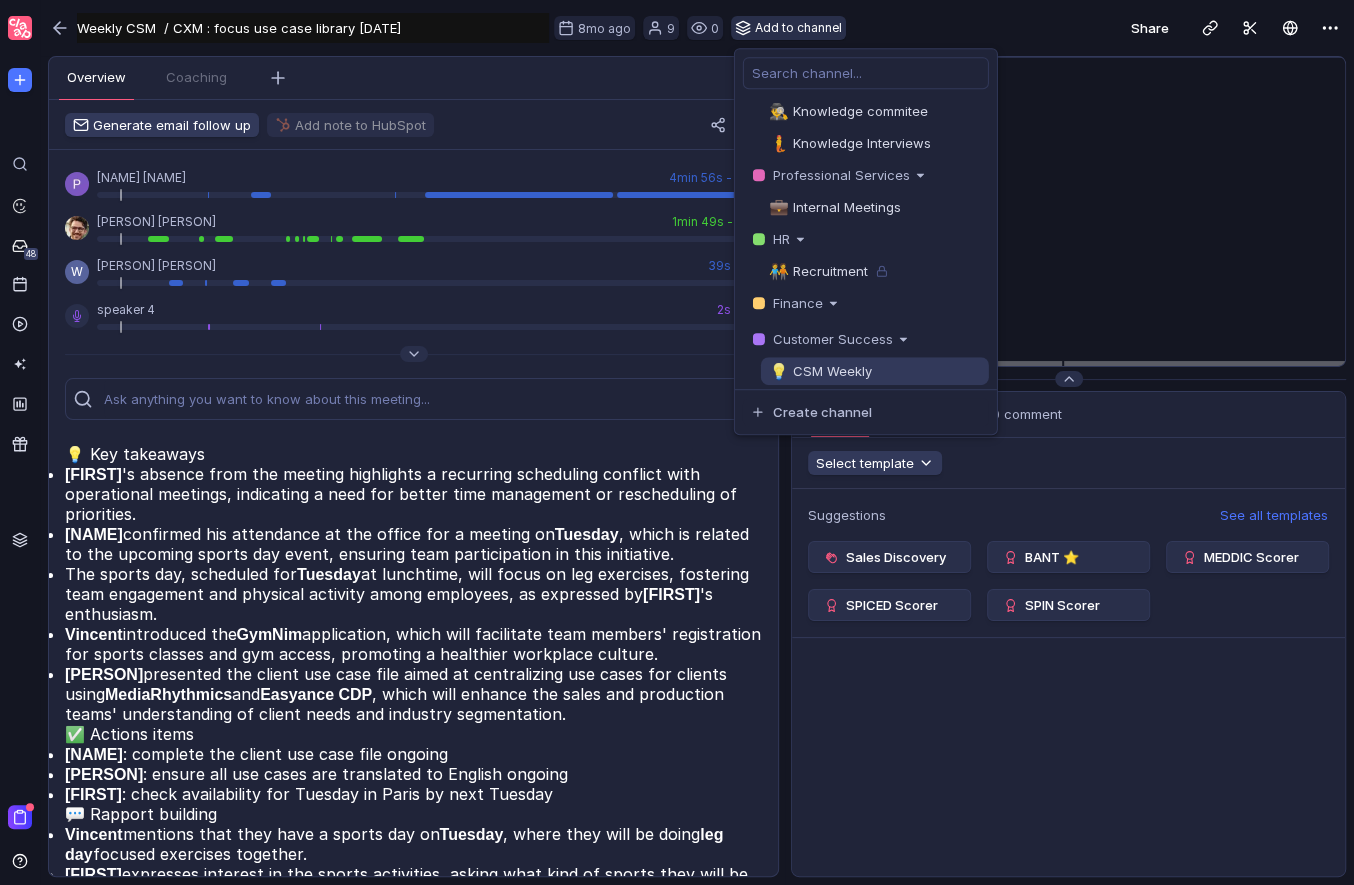 click on "CSM Weekly" at bounding box center (828, 371) 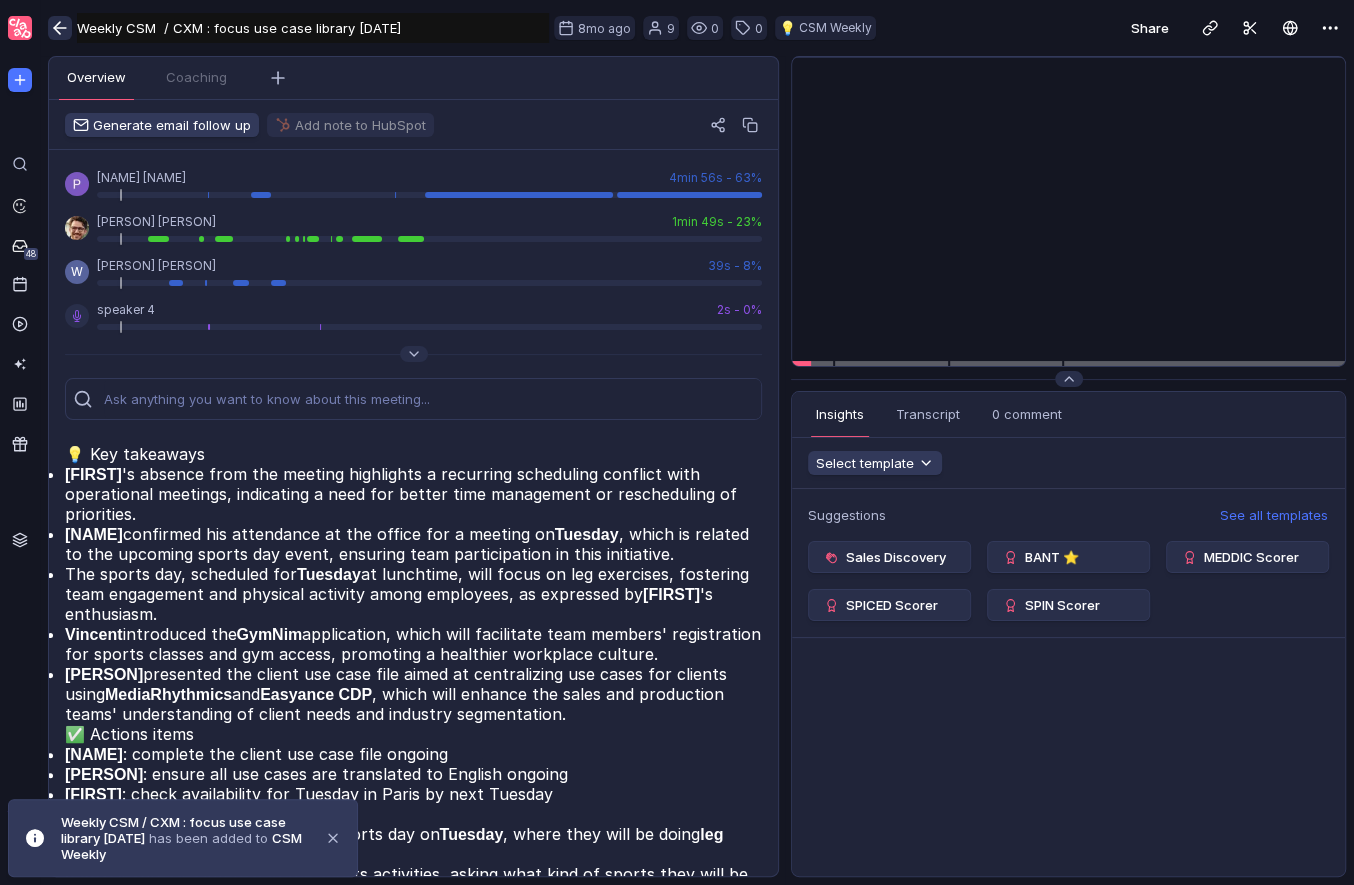 click at bounding box center (57, 28) 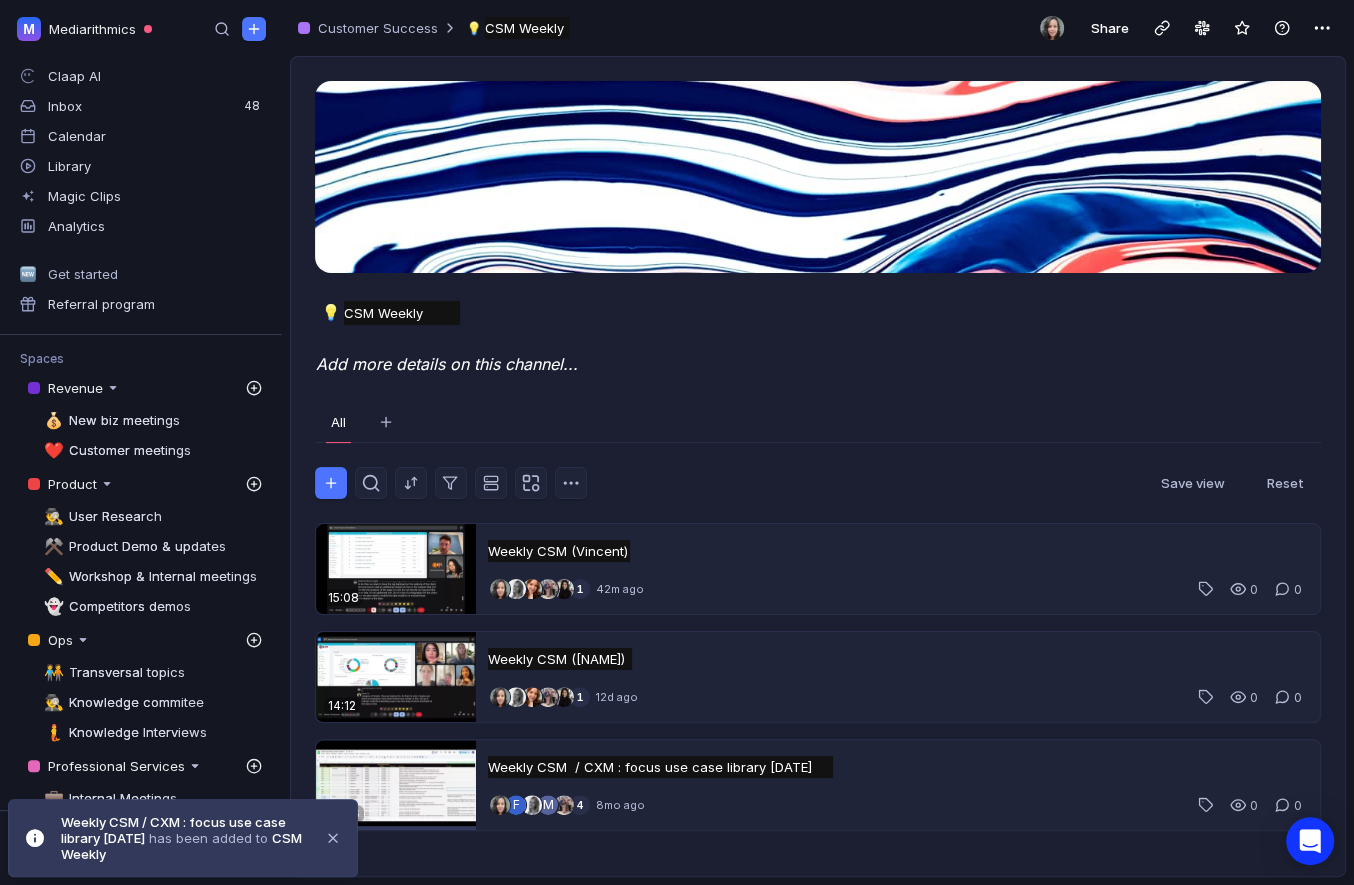 scroll, scrollTop: 229, scrollLeft: 0, axis: vertical 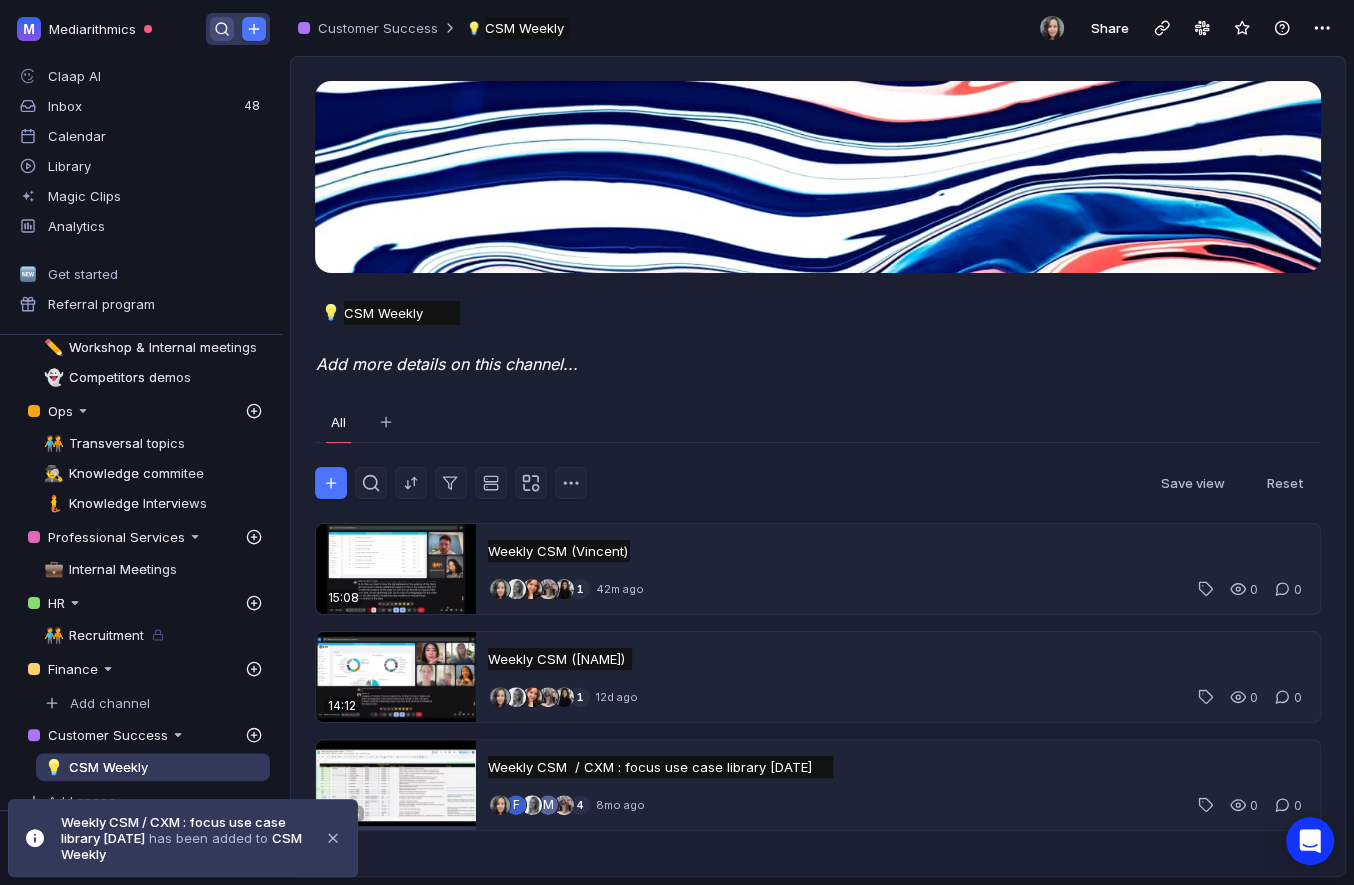 click at bounding box center (222, 29) 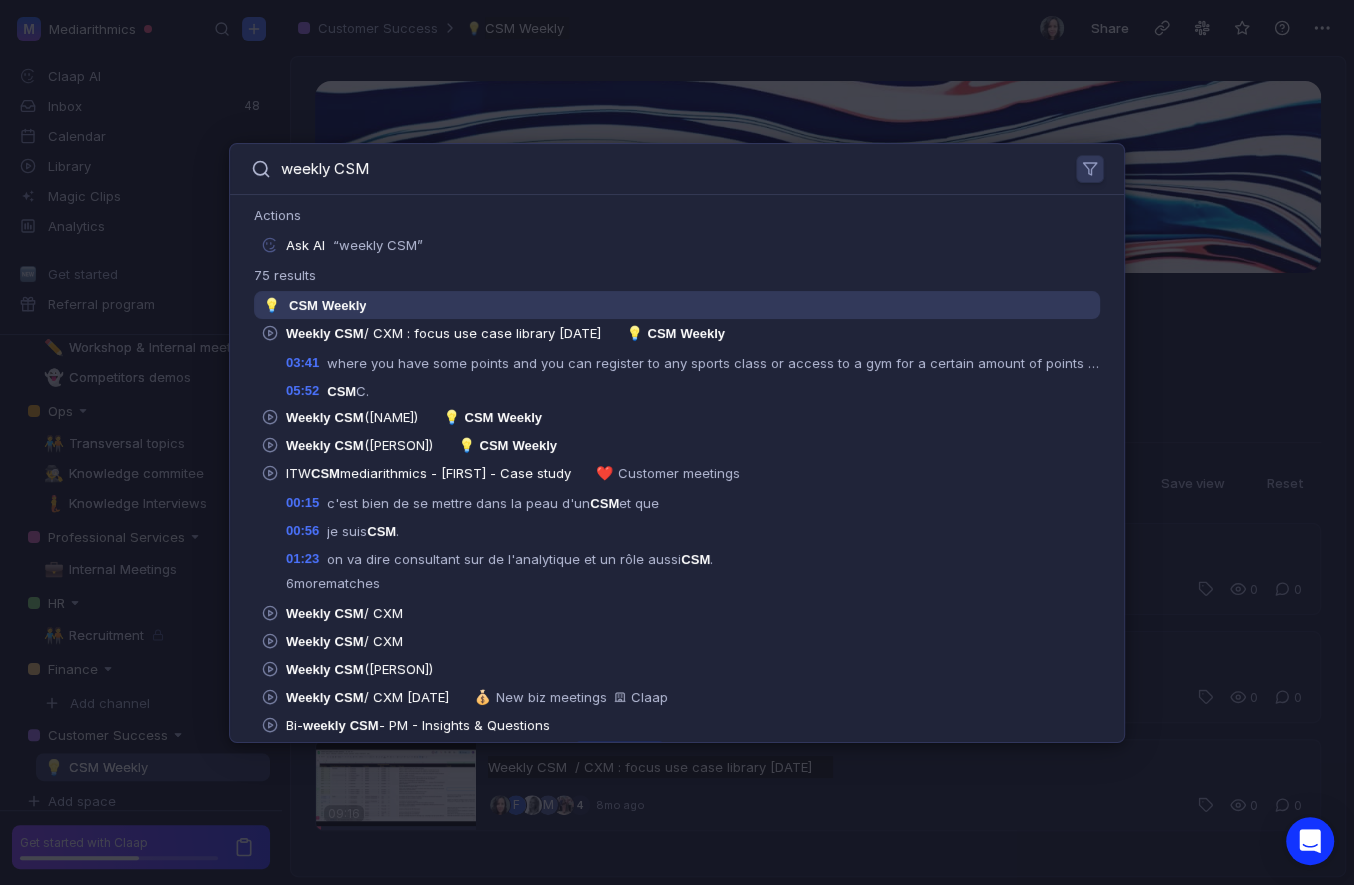drag, startPoint x: 392, startPoint y: 171, endPoint x: 241, endPoint y: 171, distance: 151 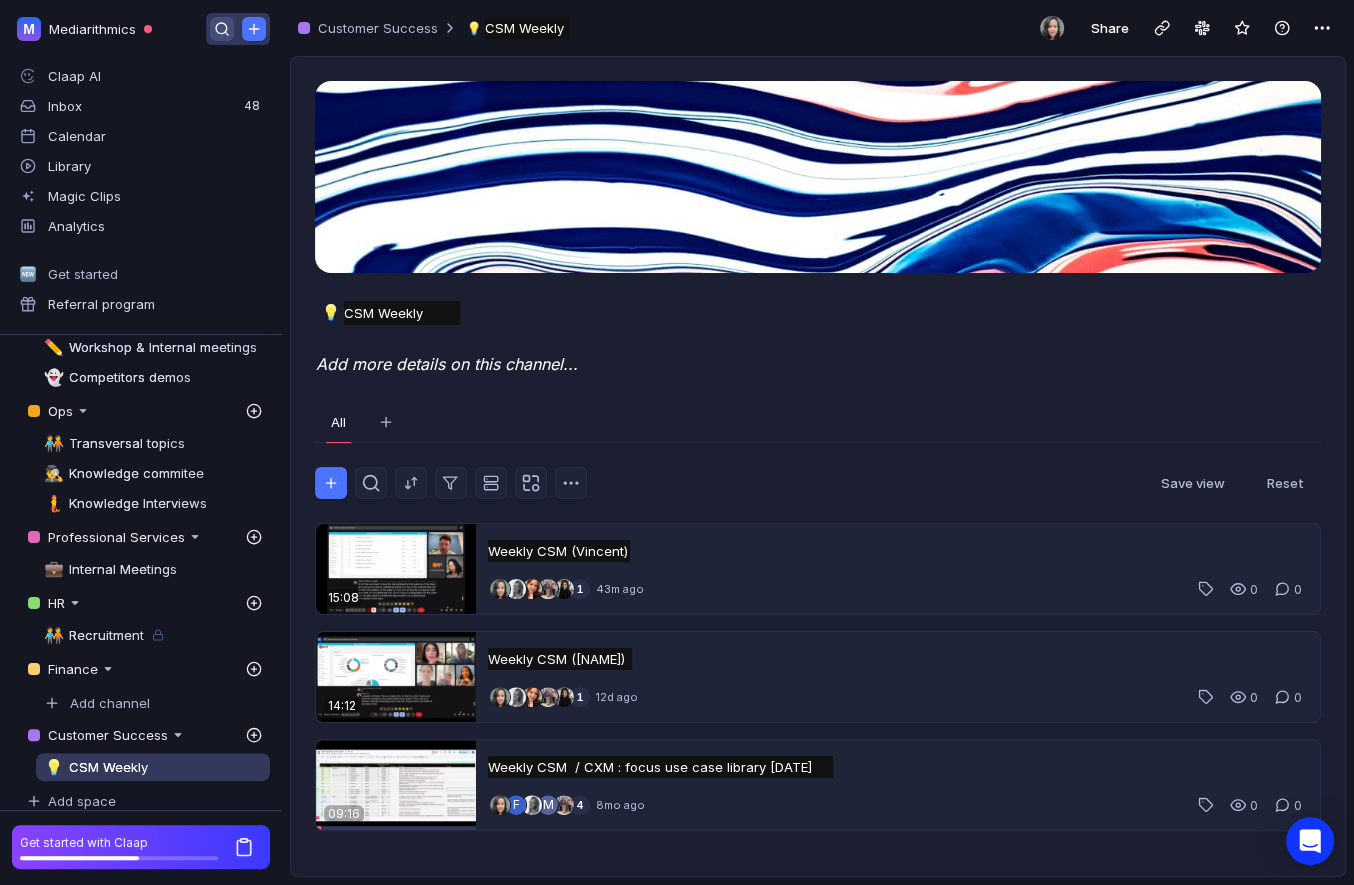 click at bounding box center [222, 29] 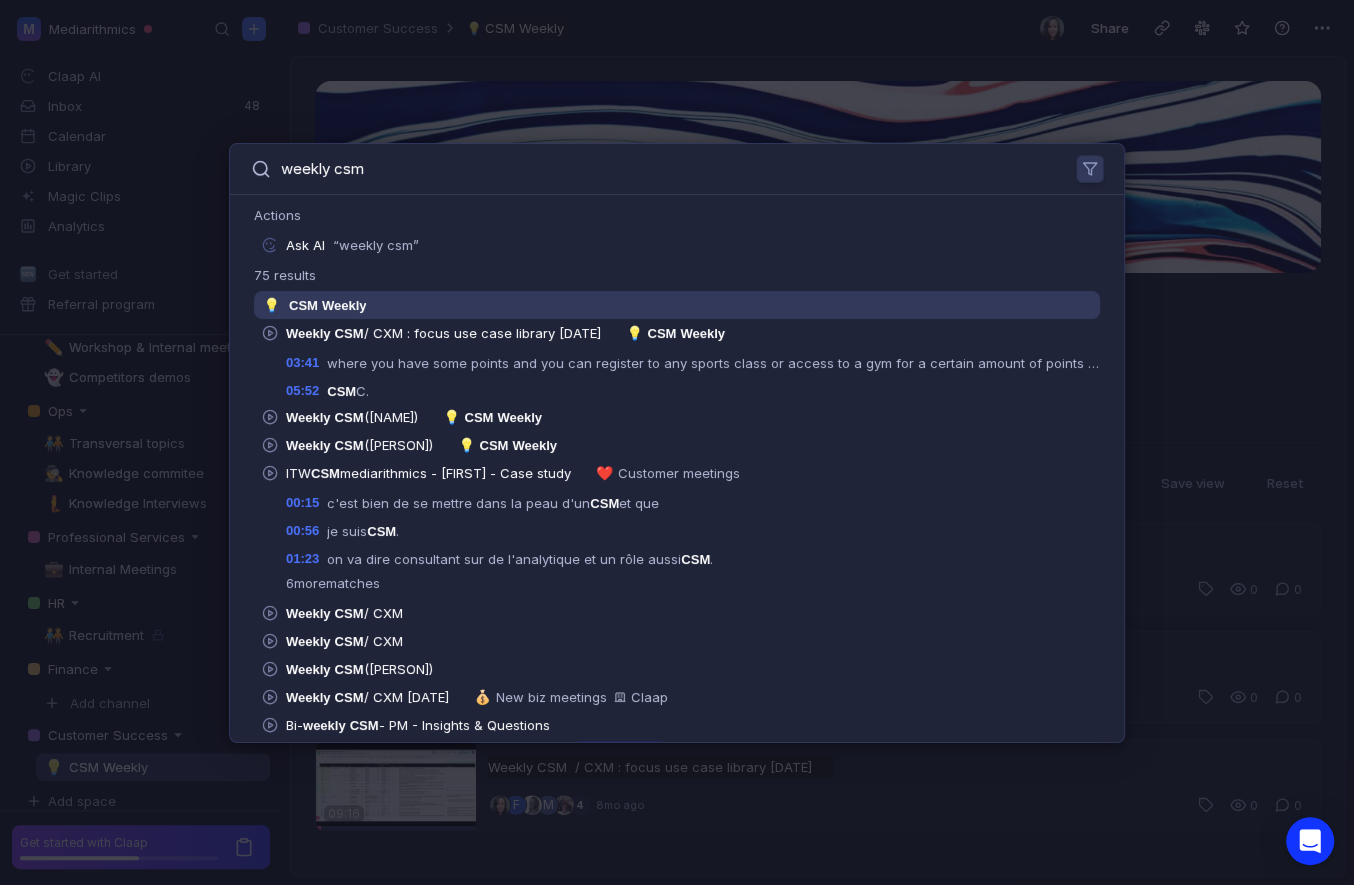 type on "weekly csm" 